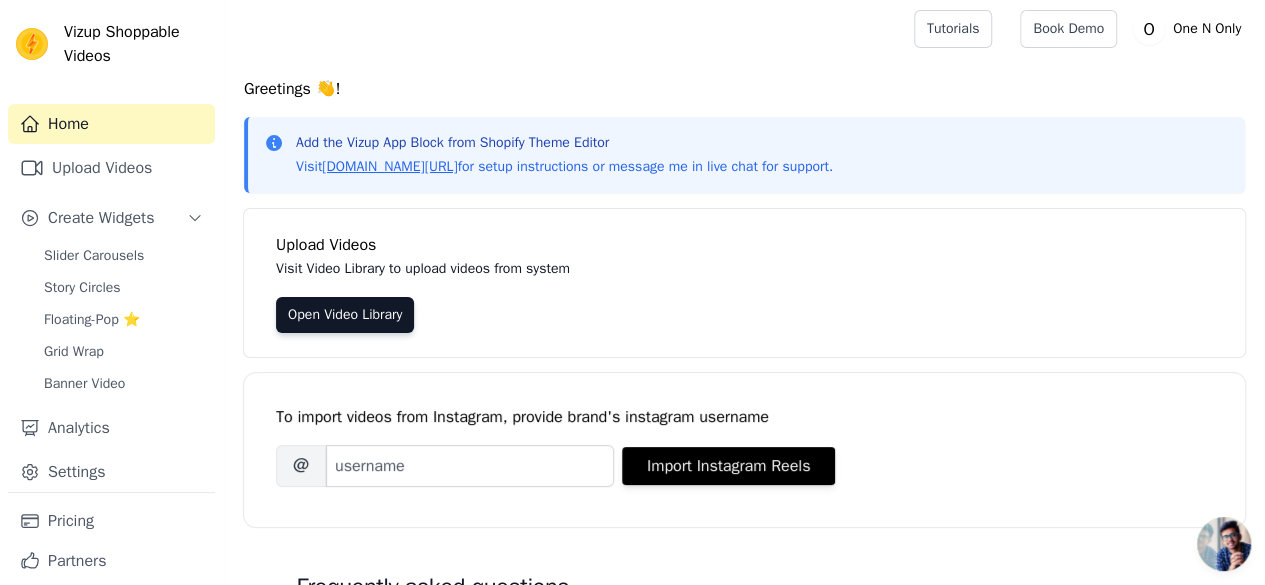 scroll, scrollTop: 0, scrollLeft: 0, axis: both 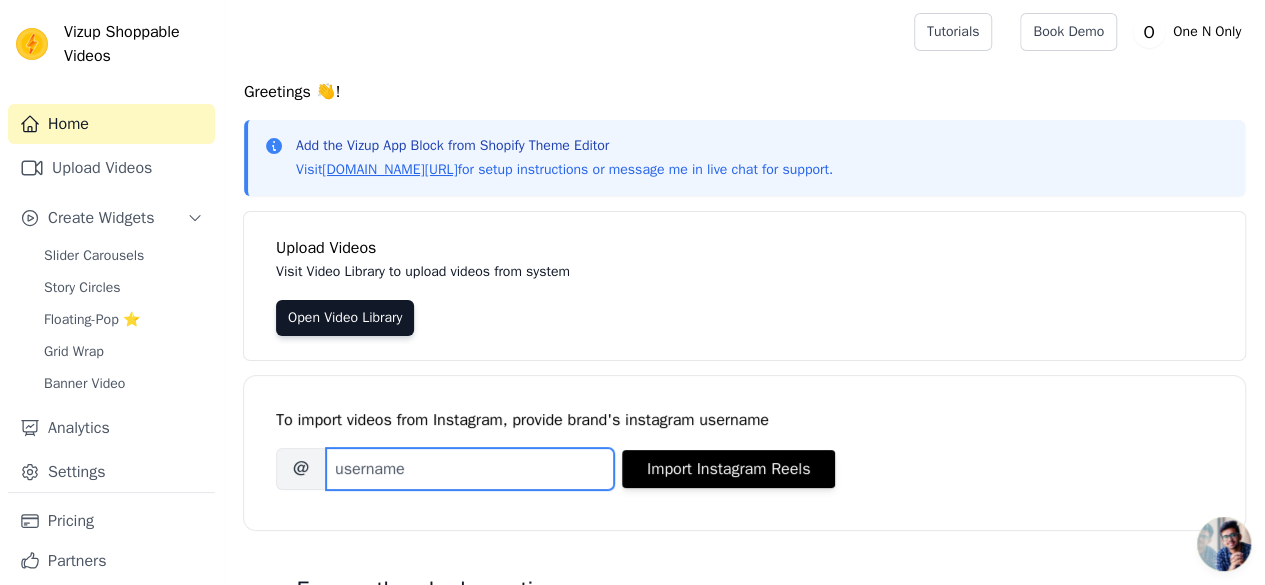 click on "Brand's Instagram Username" at bounding box center (470, 469) 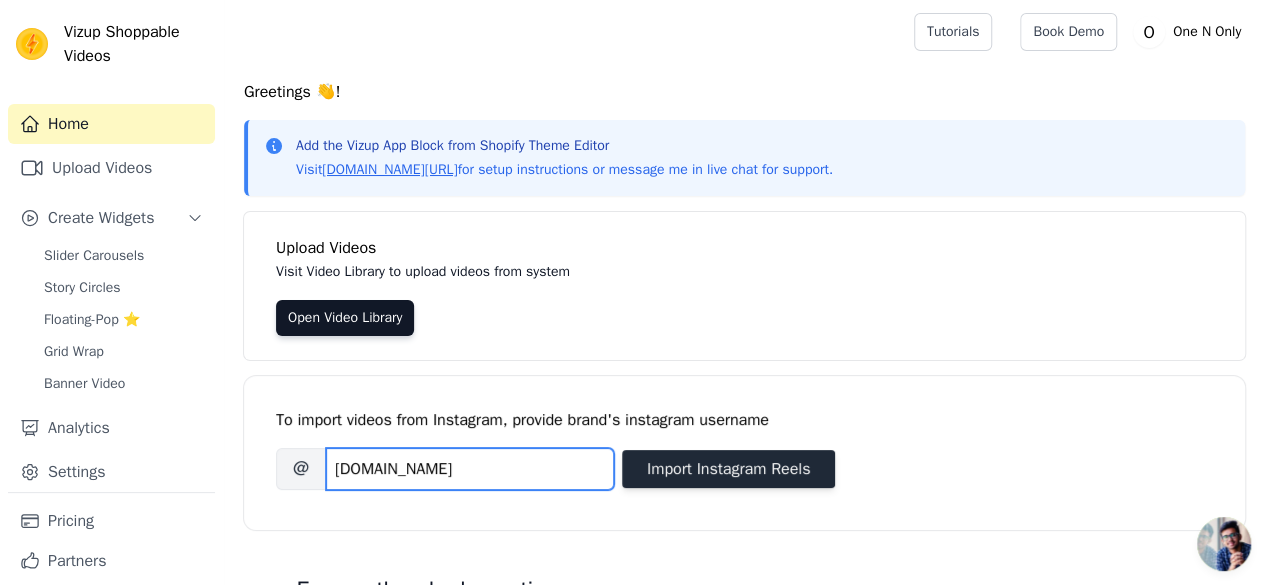 type on "onenonly.in" 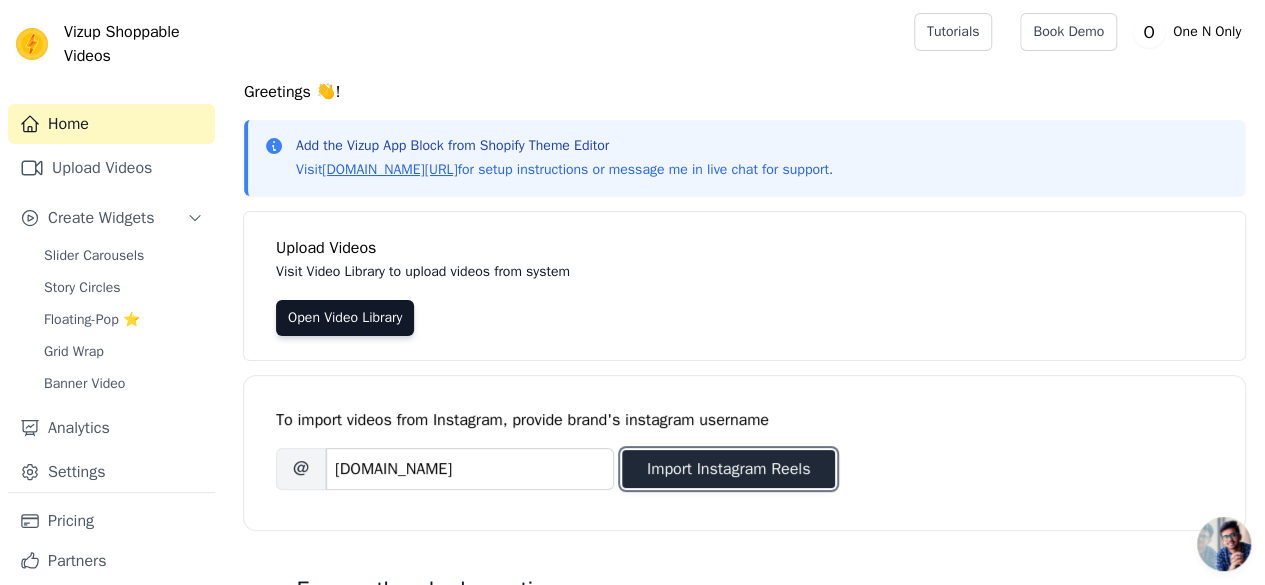 click on "Import Instagram Reels" at bounding box center (728, 469) 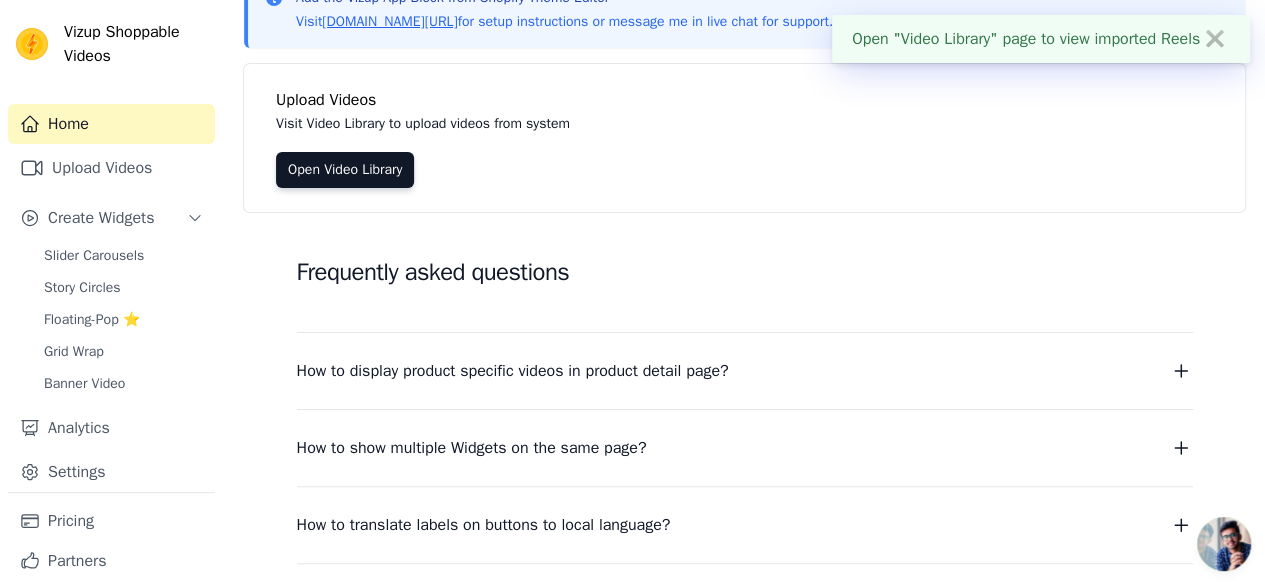 scroll, scrollTop: 202, scrollLeft: 0, axis: vertical 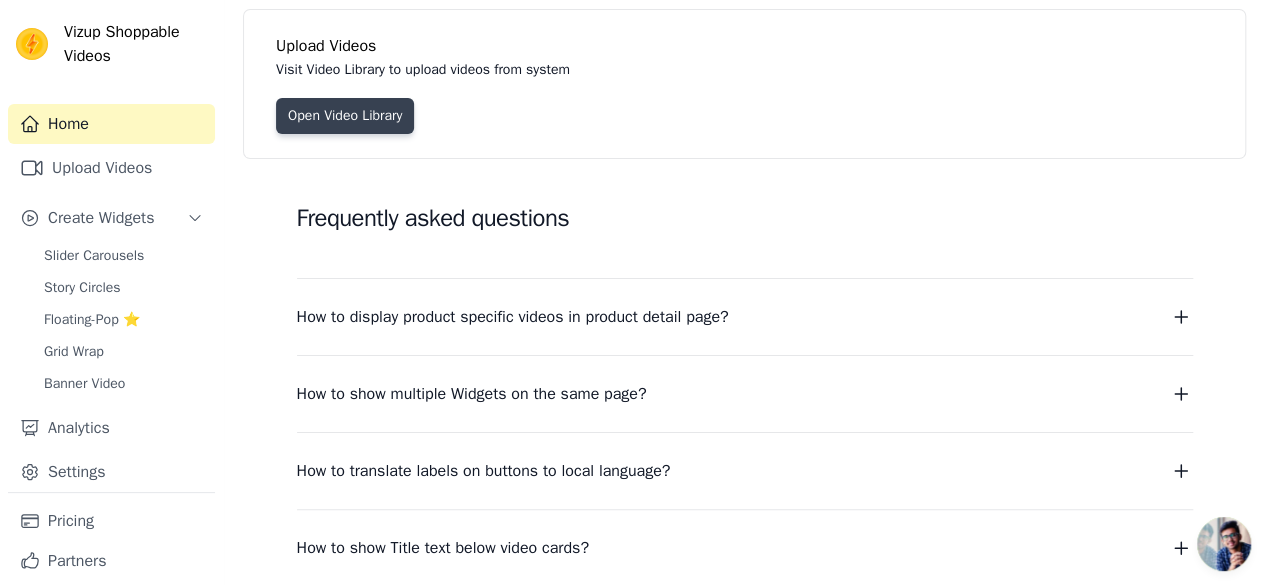 click on "Open Video Library" at bounding box center [345, 116] 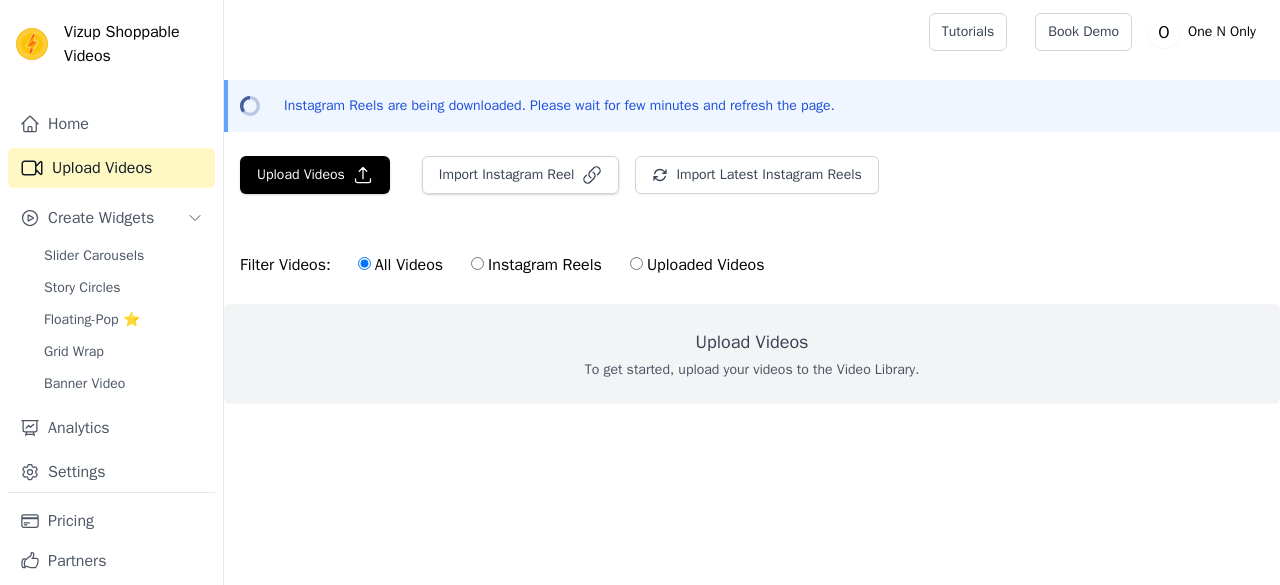 scroll, scrollTop: 0, scrollLeft: 0, axis: both 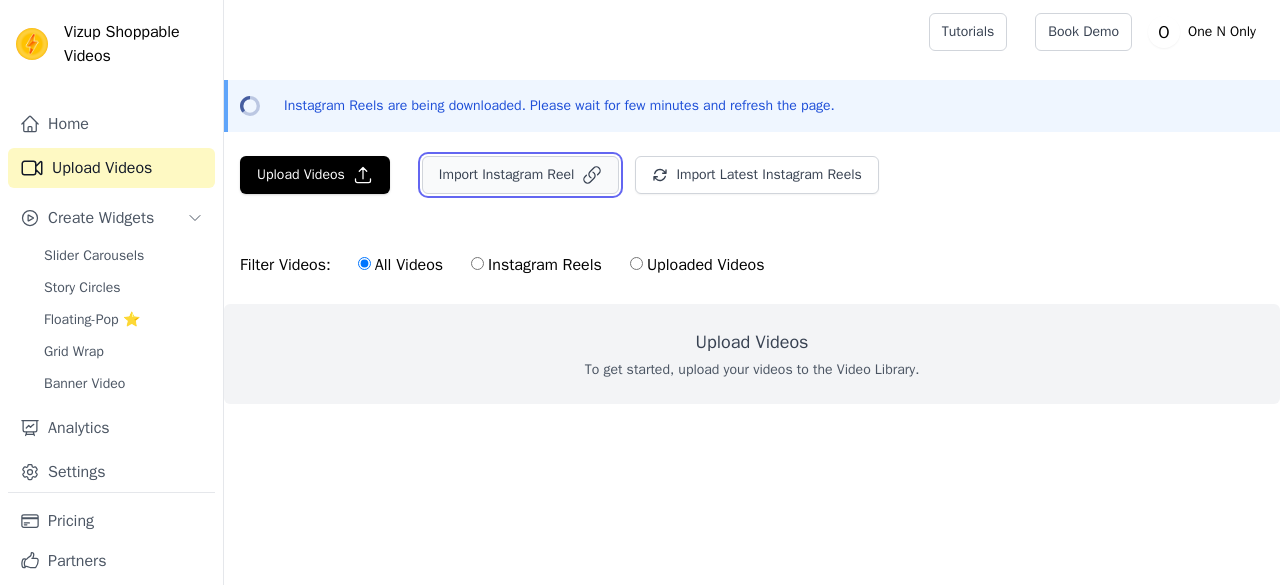 click on "Import Instagram Reel" at bounding box center (521, 175) 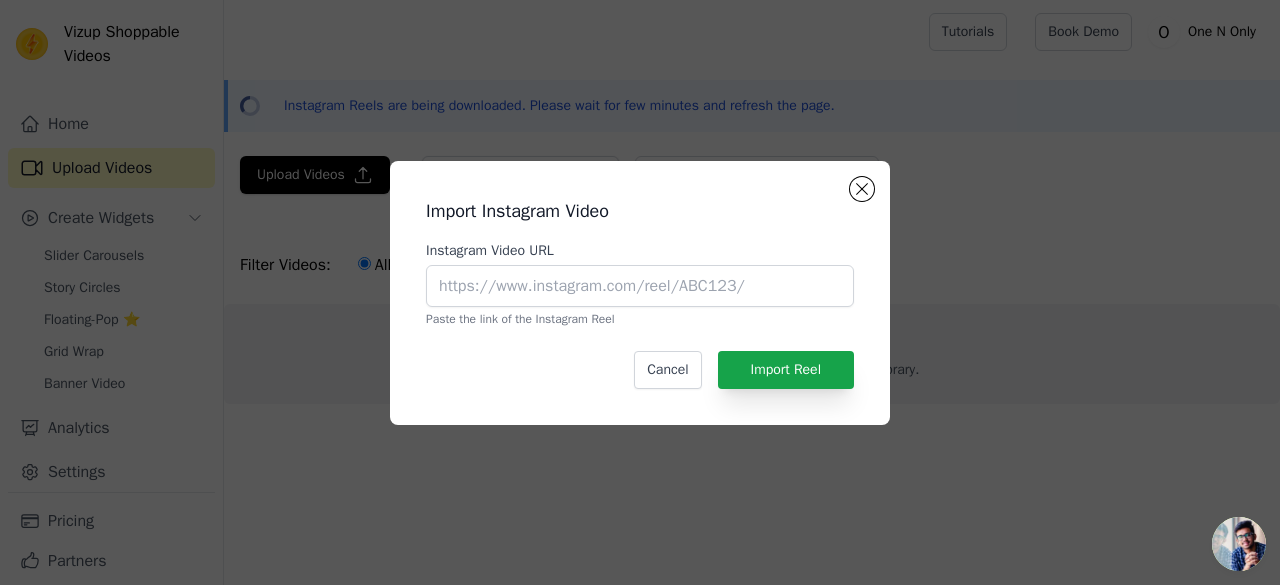 click on "Paste the link of the Instagram Reel" at bounding box center (640, 319) 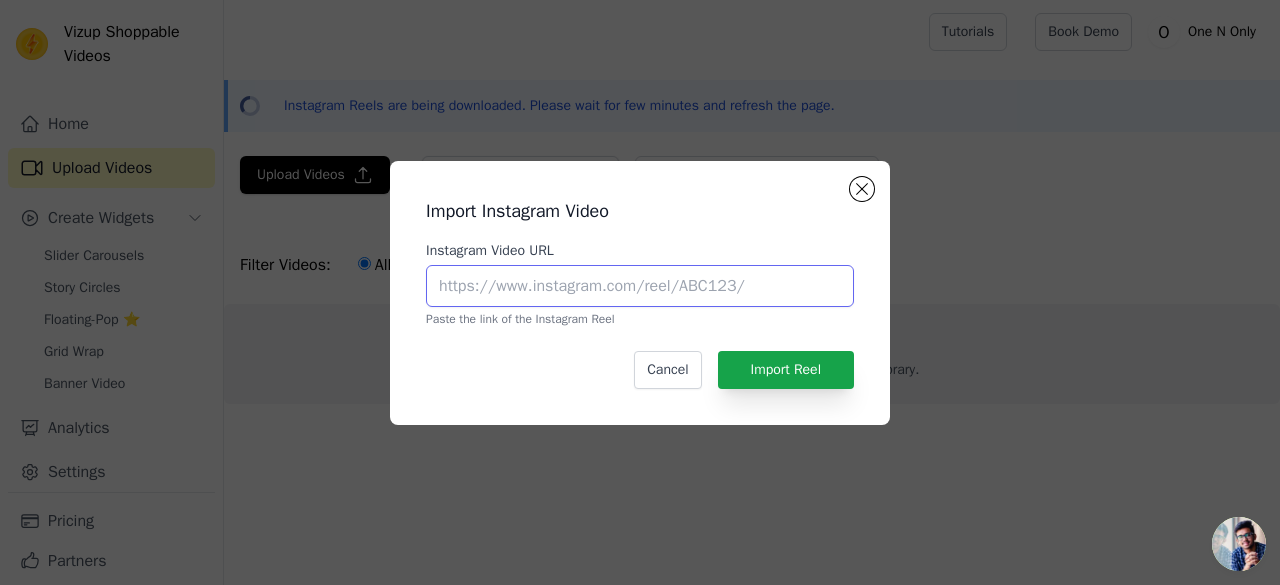 click on "Instagram Video URL" at bounding box center [640, 286] 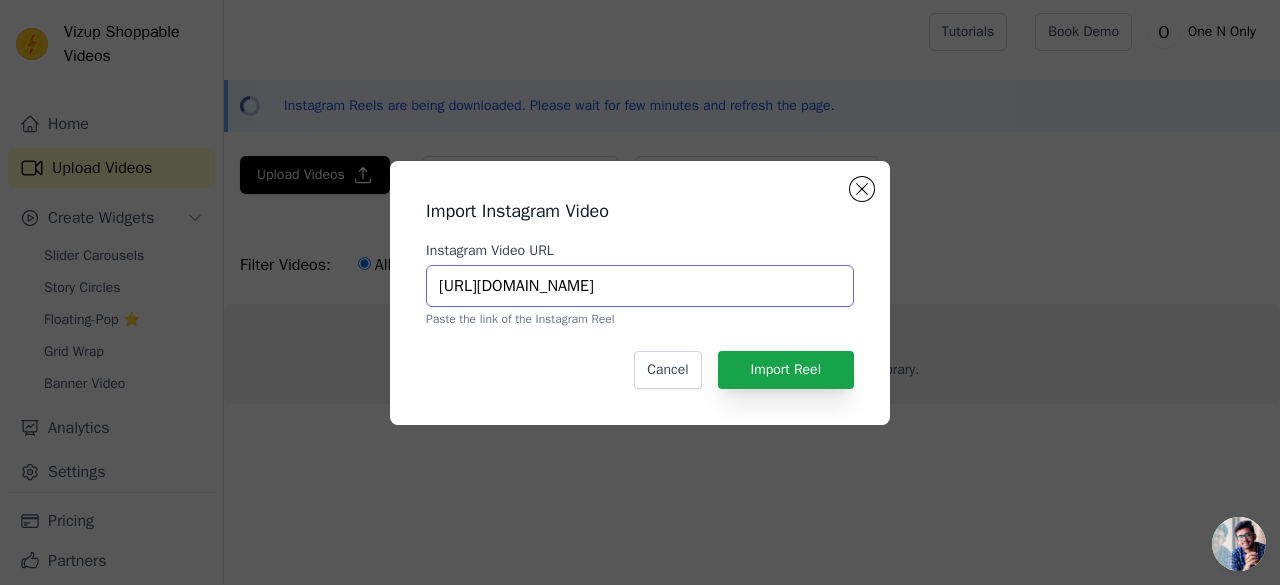 scroll, scrollTop: 0, scrollLeft: 170, axis: horizontal 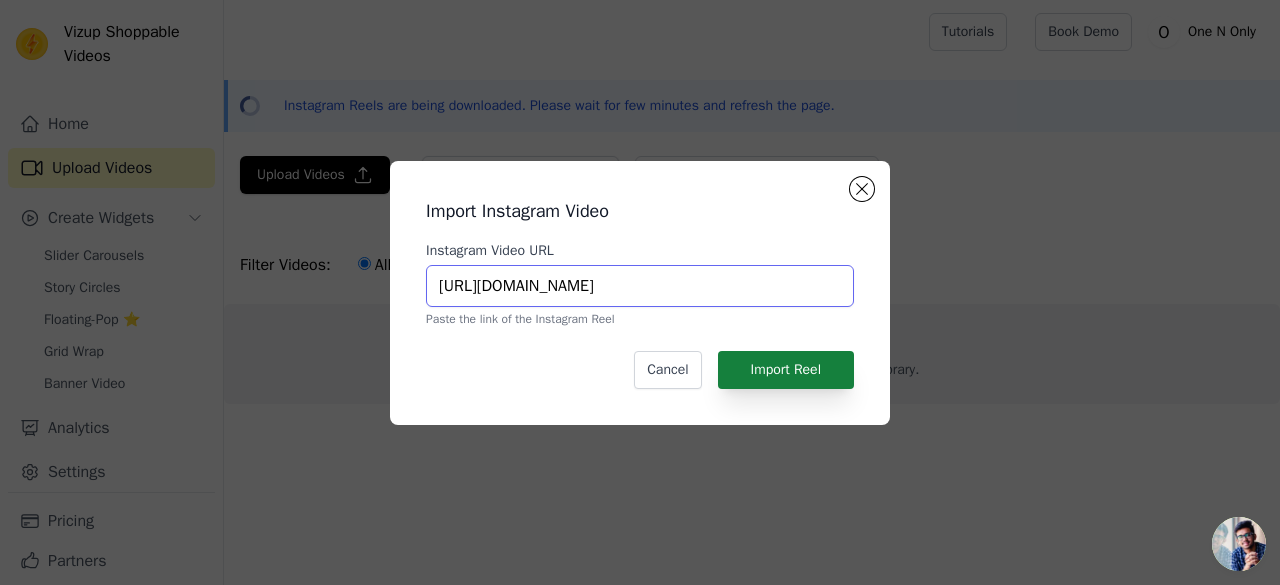 type on "[URL][DOMAIN_NAME]" 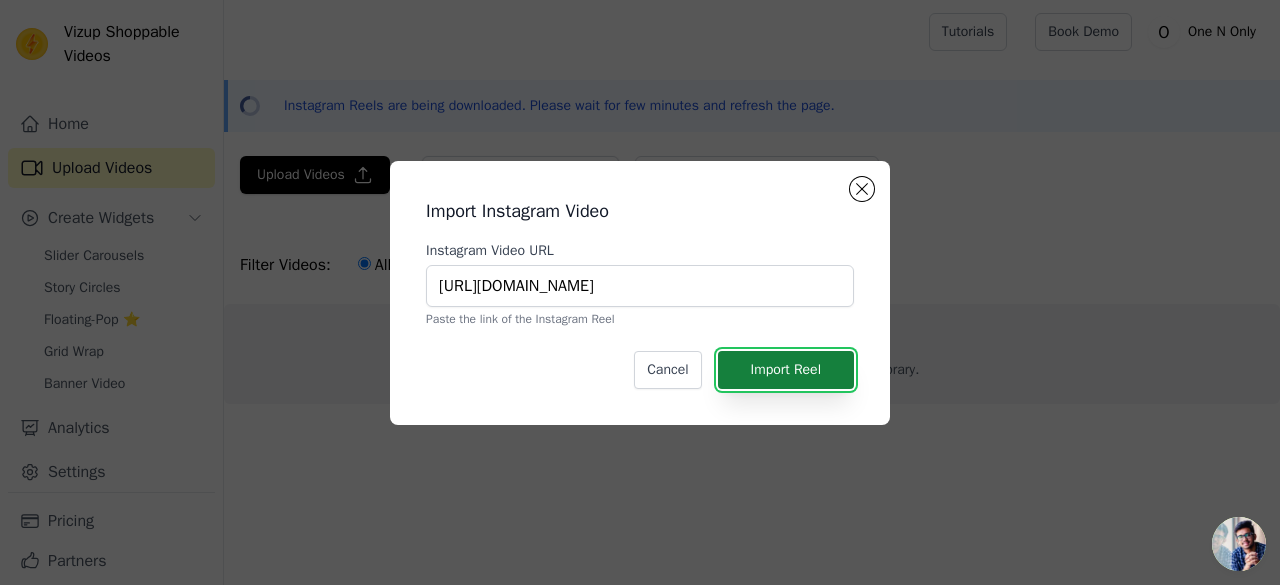 click on "Import Reel" at bounding box center [786, 370] 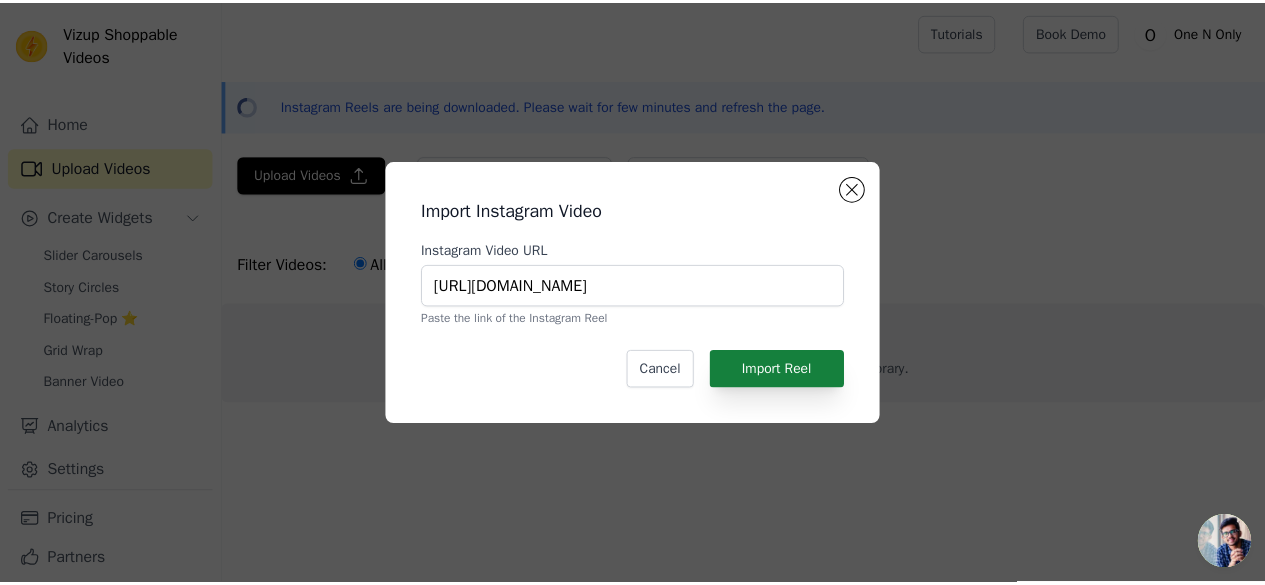scroll, scrollTop: 0, scrollLeft: 0, axis: both 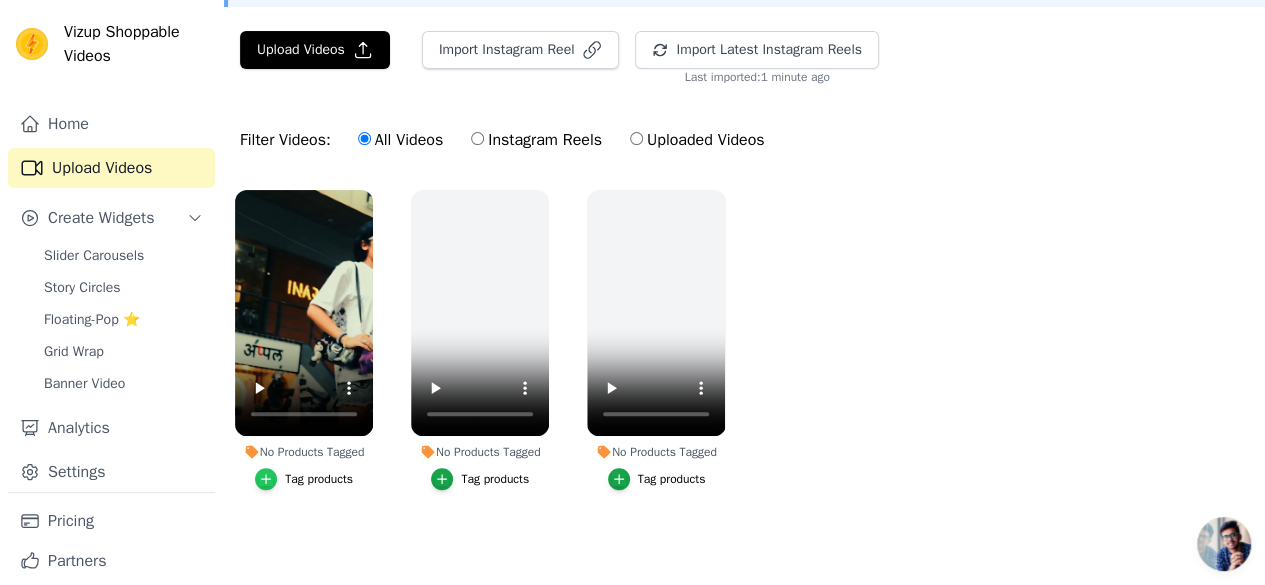 click 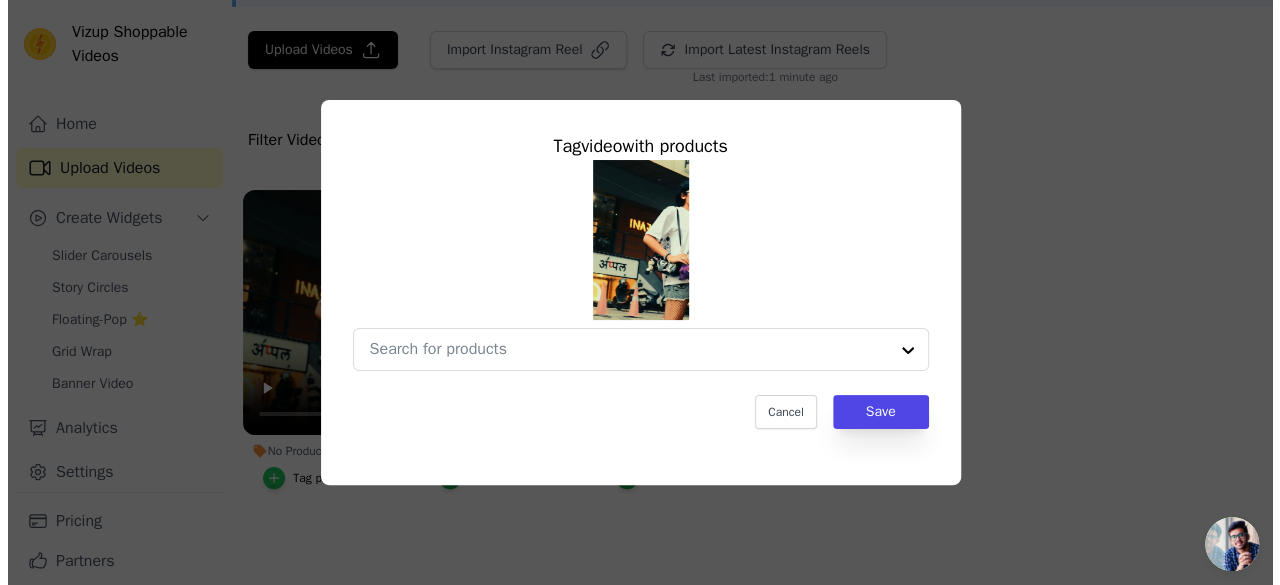 scroll, scrollTop: 0, scrollLeft: 0, axis: both 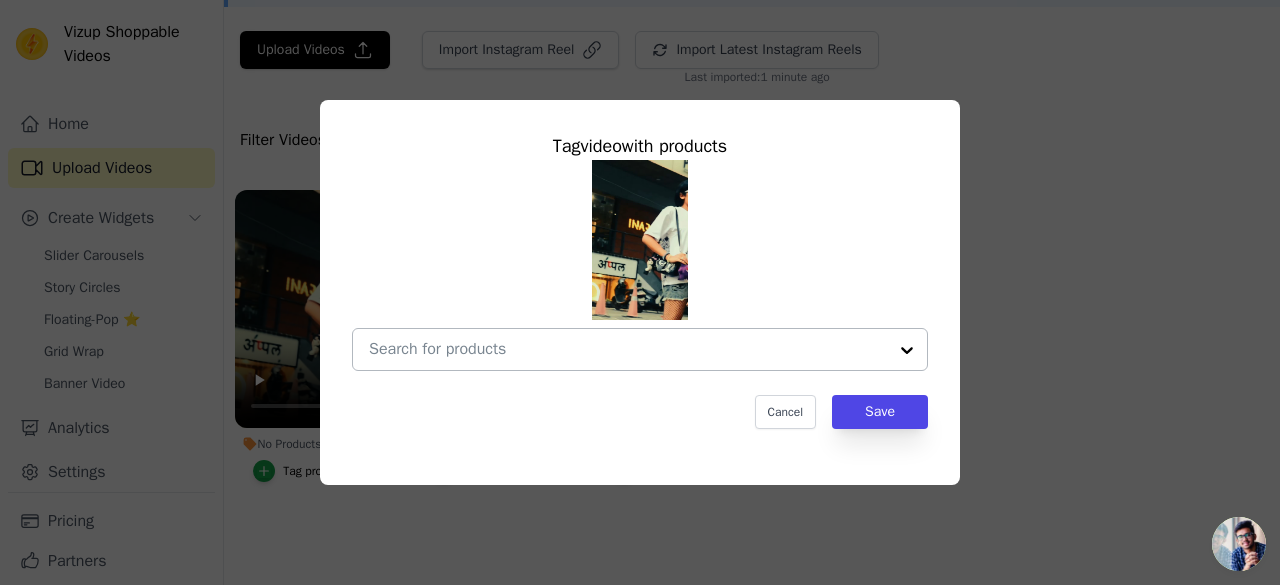 click at bounding box center (907, 349) 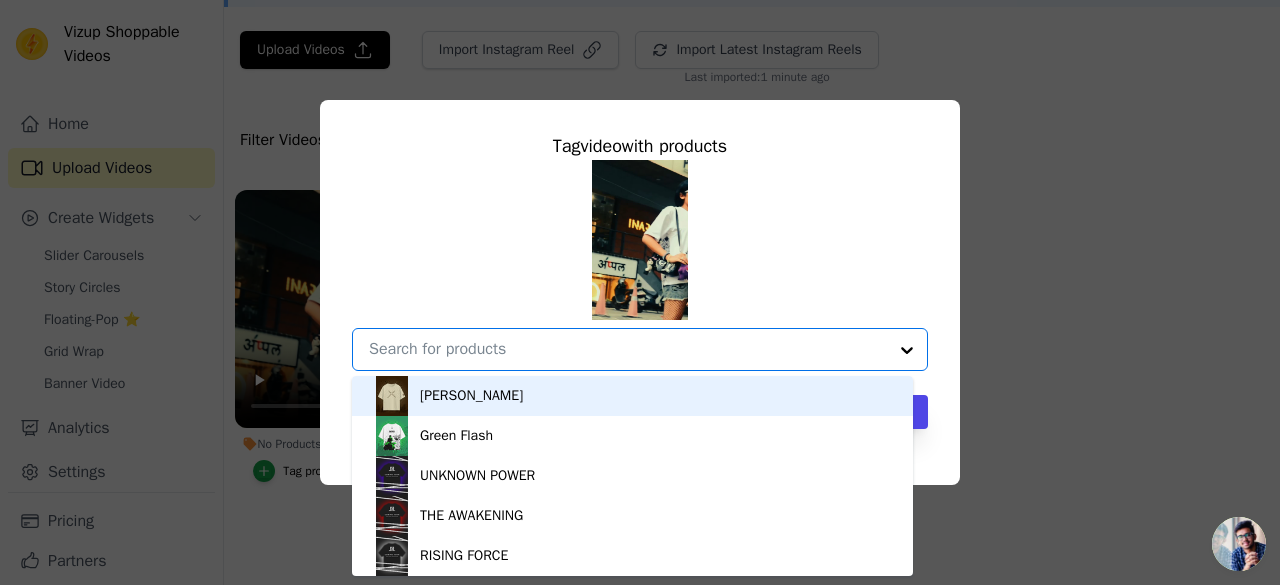 click on "[PERSON_NAME]" at bounding box center [471, 396] 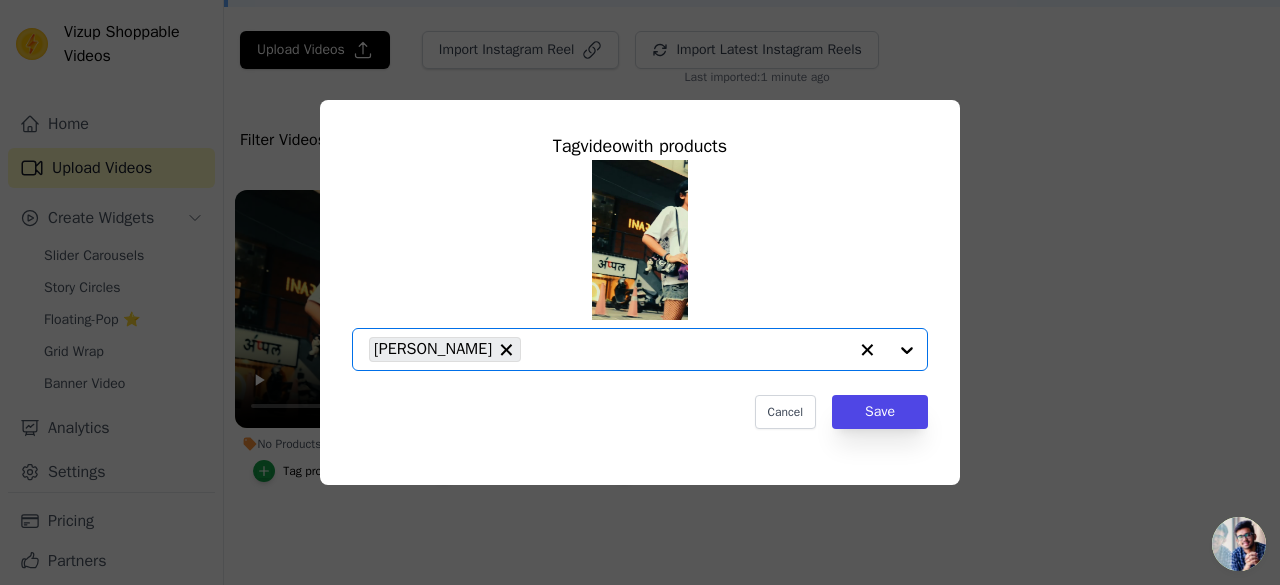 click at bounding box center [887, 349] 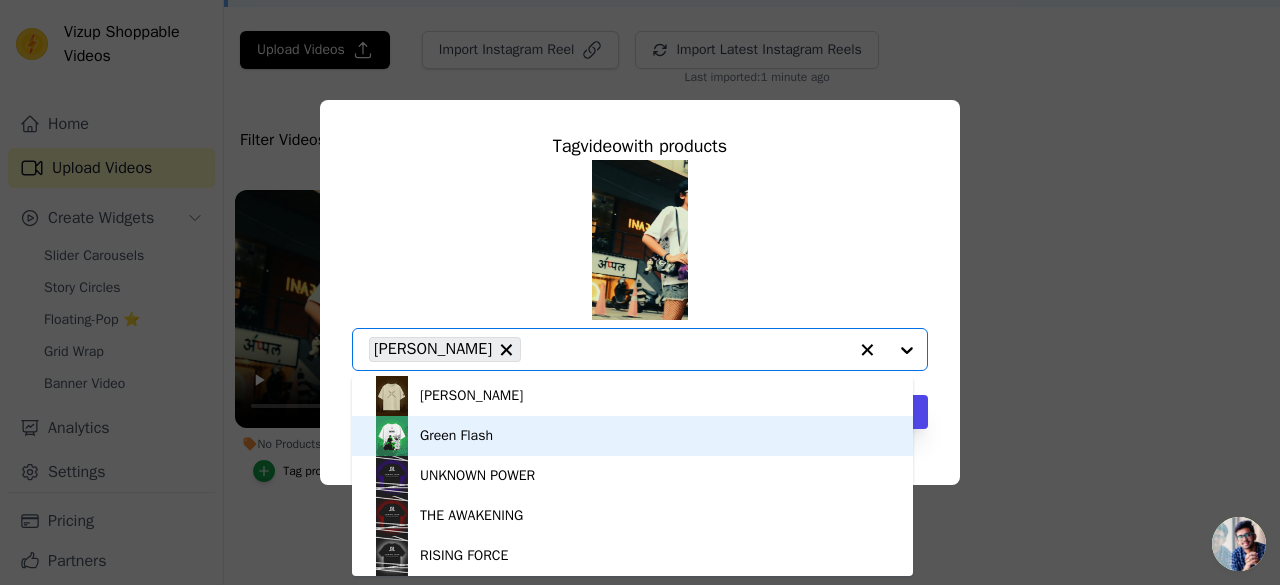 click on "Green Flash" at bounding box center (632, 436) 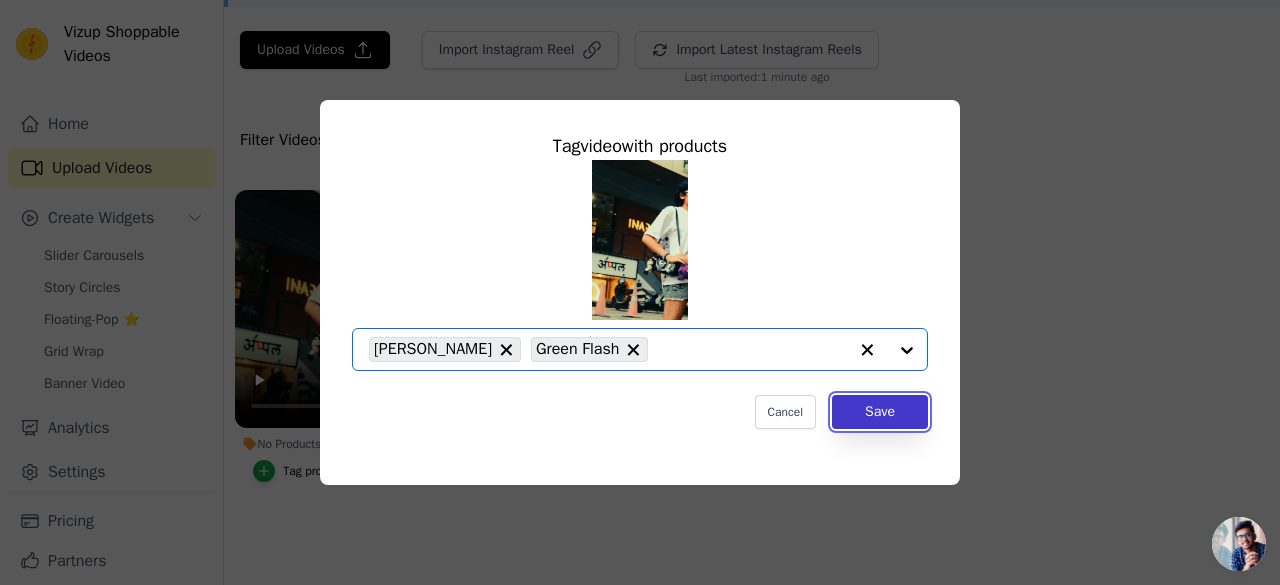 click on "Save" at bounding box center (880, 412) 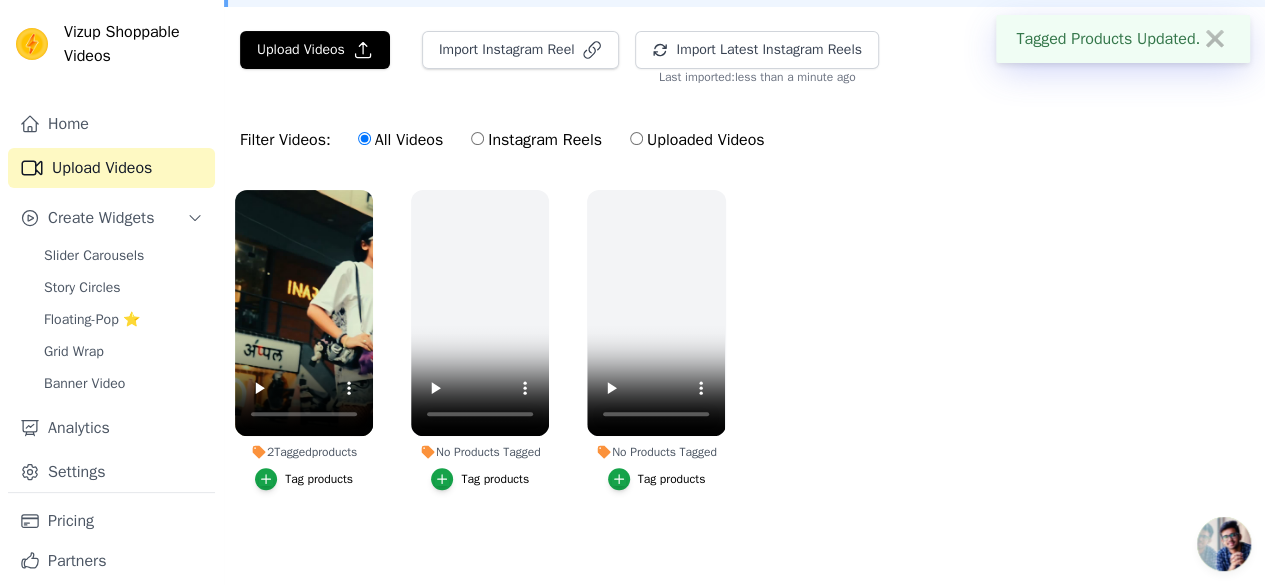scroll, scrollTop: 0, scrollLeft: 0, axis: both 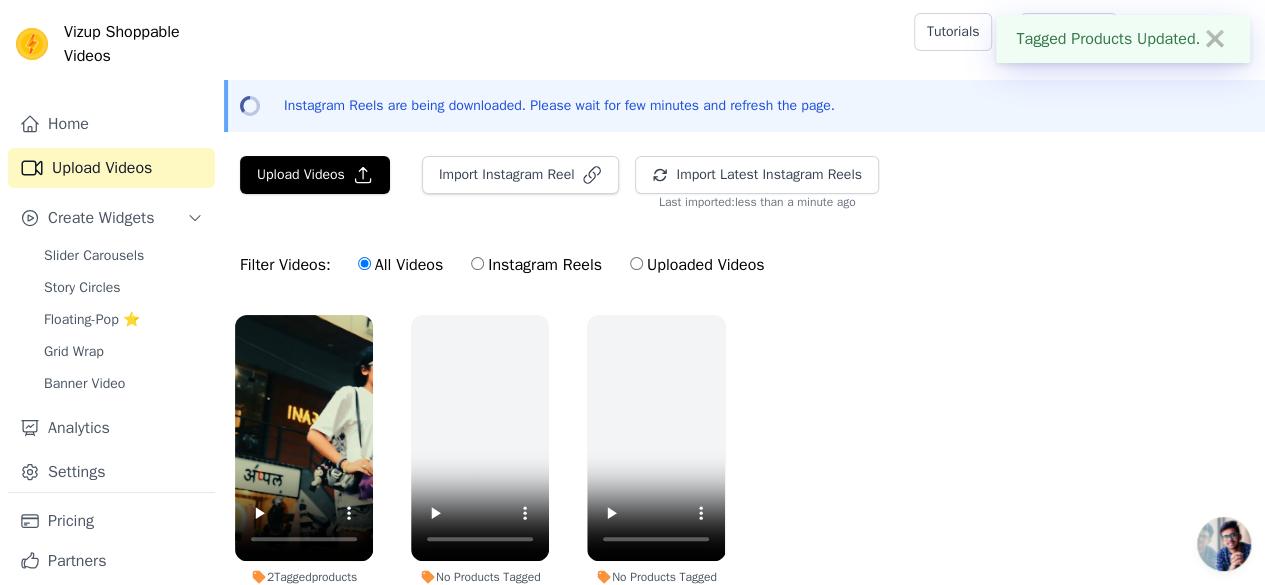 click on "Upload Videos
Import Instagram Reel
Import Latest Instagram Reels     Import Latest IG Reels   Last imported:  less than a minute ago" at bounding box center [744, 183] 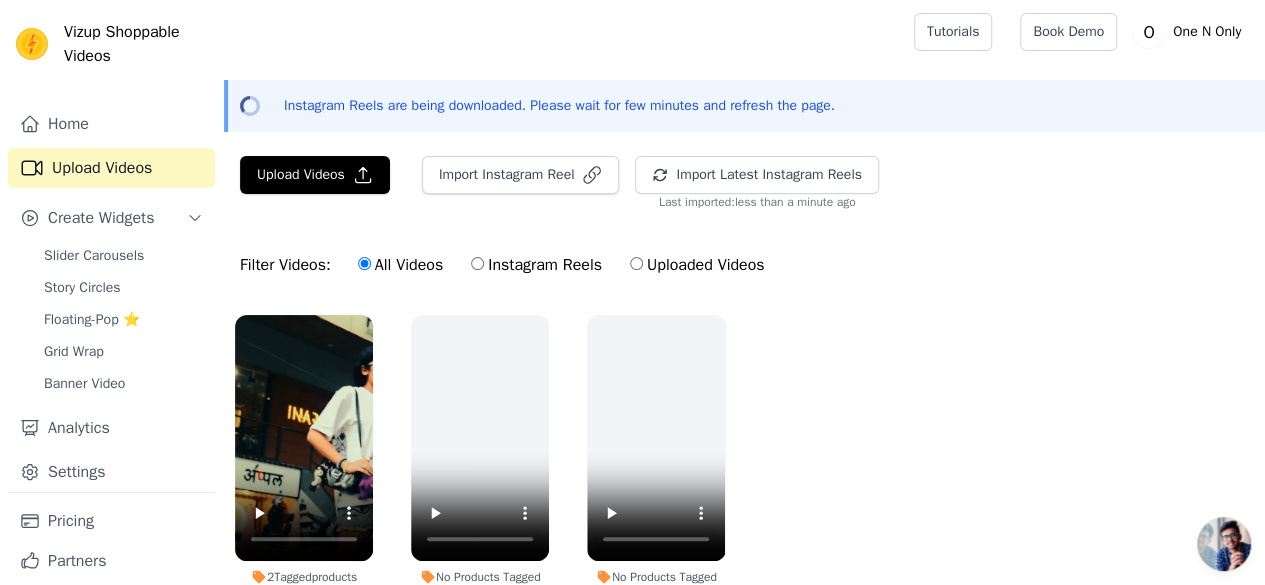 scroll, scrollTop: 125, scrollLeft: 0, axis: vertical 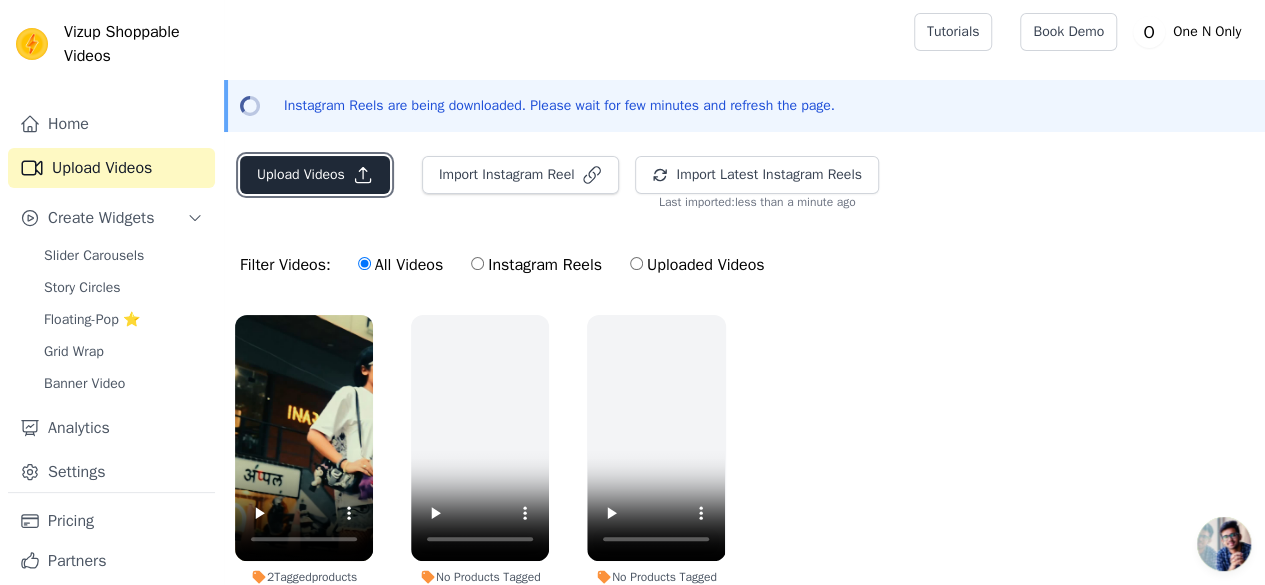 click on "Upload Videos" at bounding box center [315, 175] 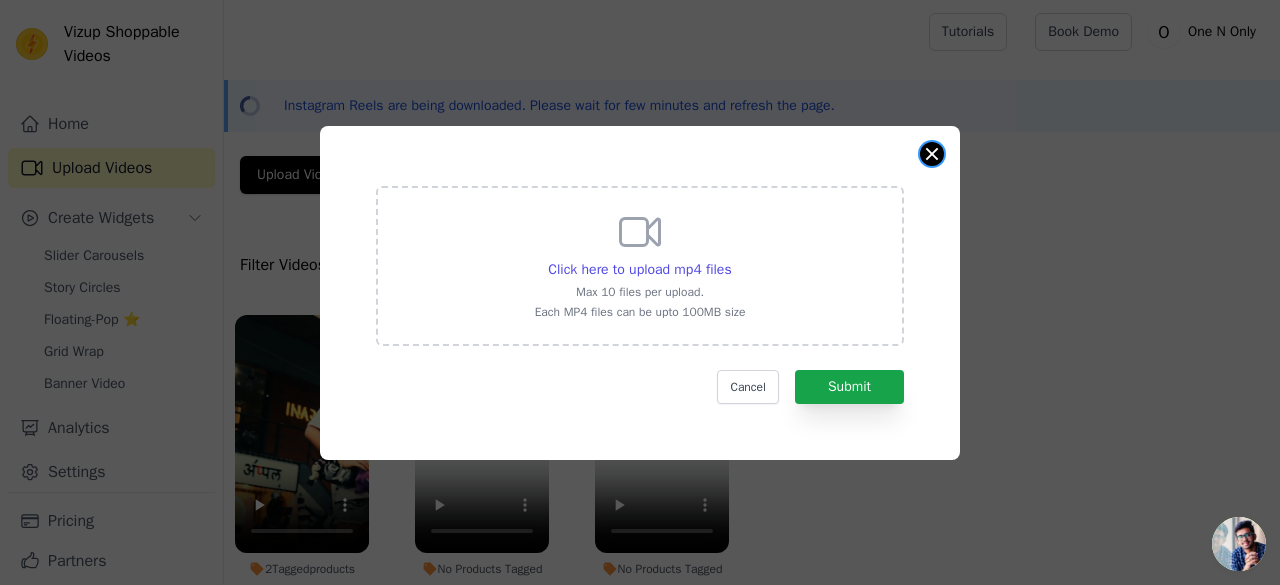 click at bounding box center (932, 154) 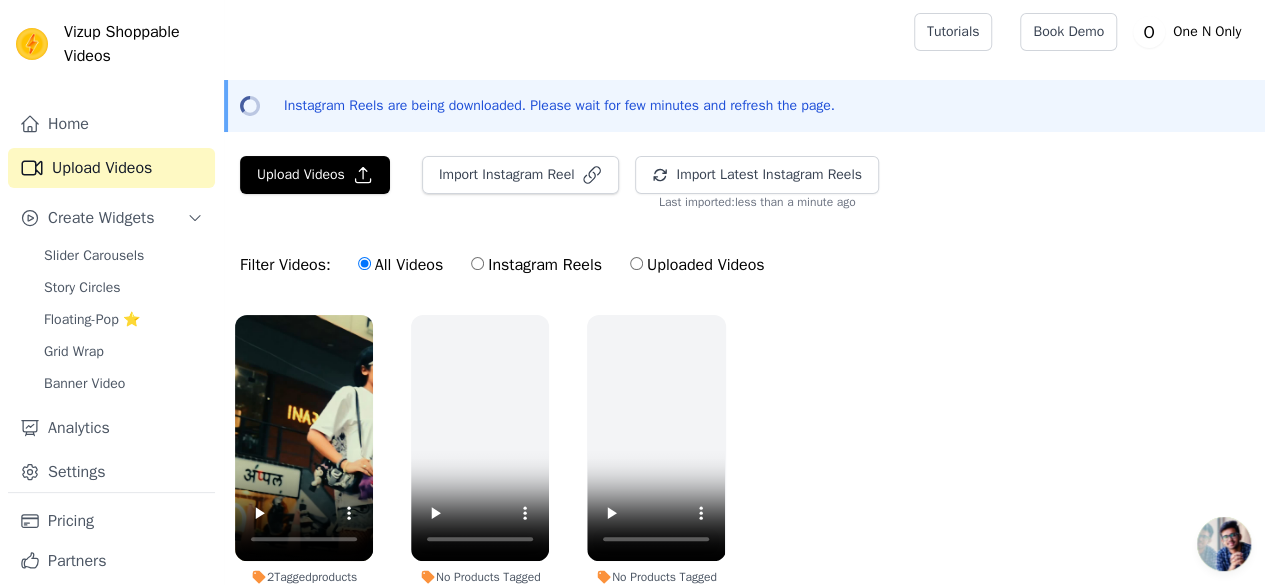click on "2  Tagged  products       Tag products
No Products Tagged       Tag products
No Products Tagged       Tag products" at bounding box center (744, 485) 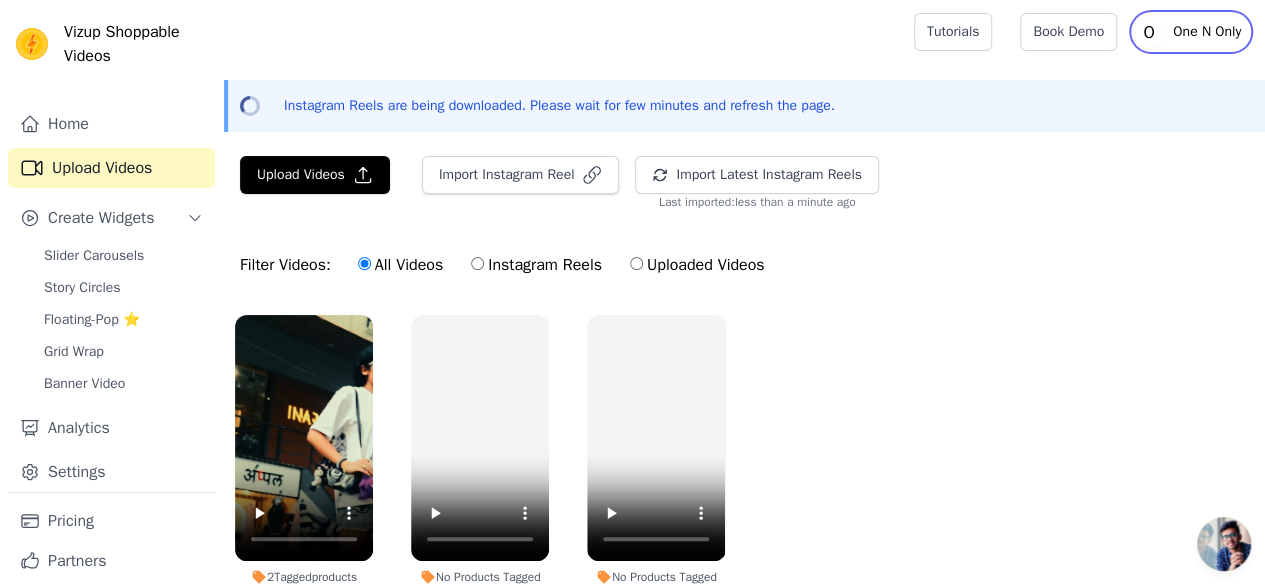 click on "One N Only" at bounding box center (1207, 32) 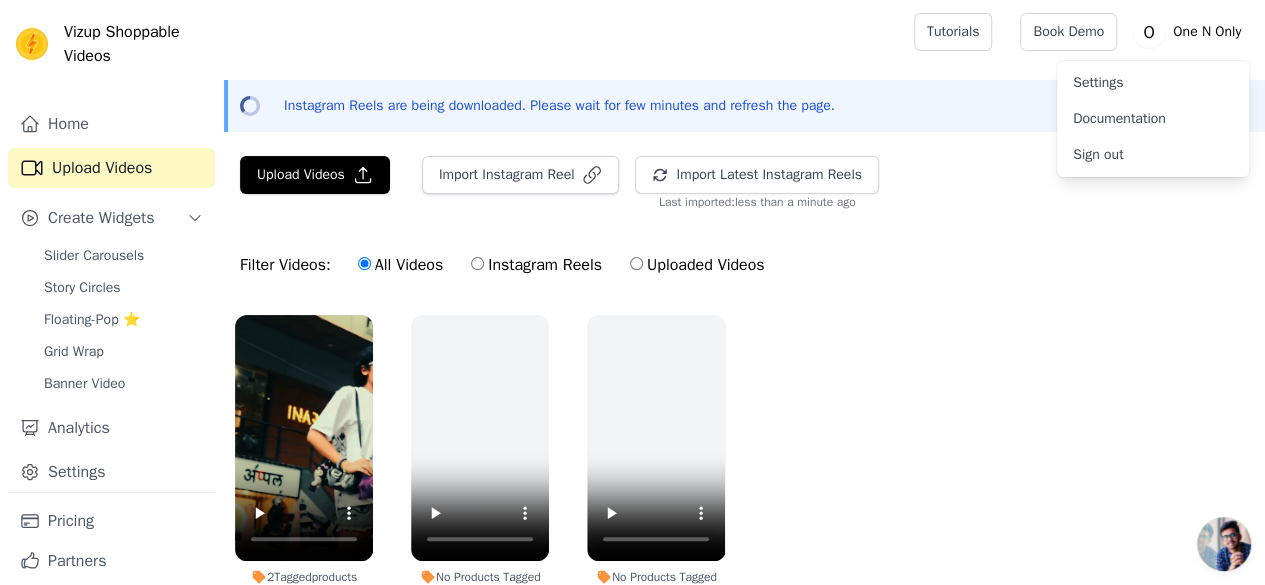 click on "Upload Videos
Import Instagram Reel
Import Latest Instagram Reels     Import Latest IG Reels   Last imported:  less than a minute ago" at bounding box center [744, 183] 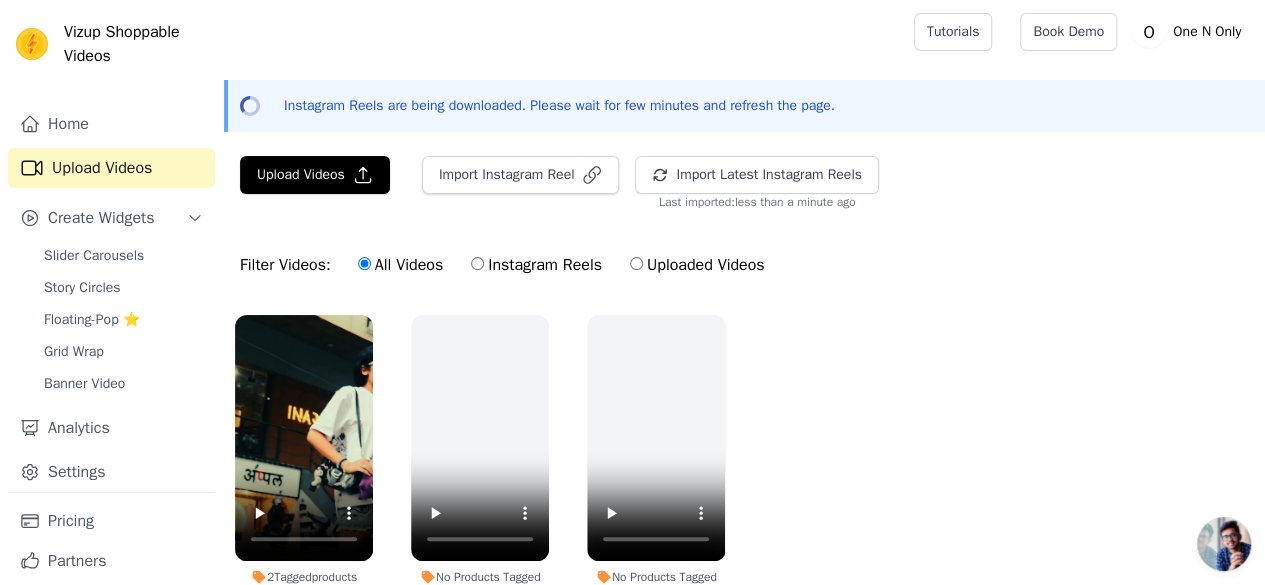 click on "Filter Videos:
All Videos
Instagram Reels
Uploaded Videos" at bounding box center [744, 265] 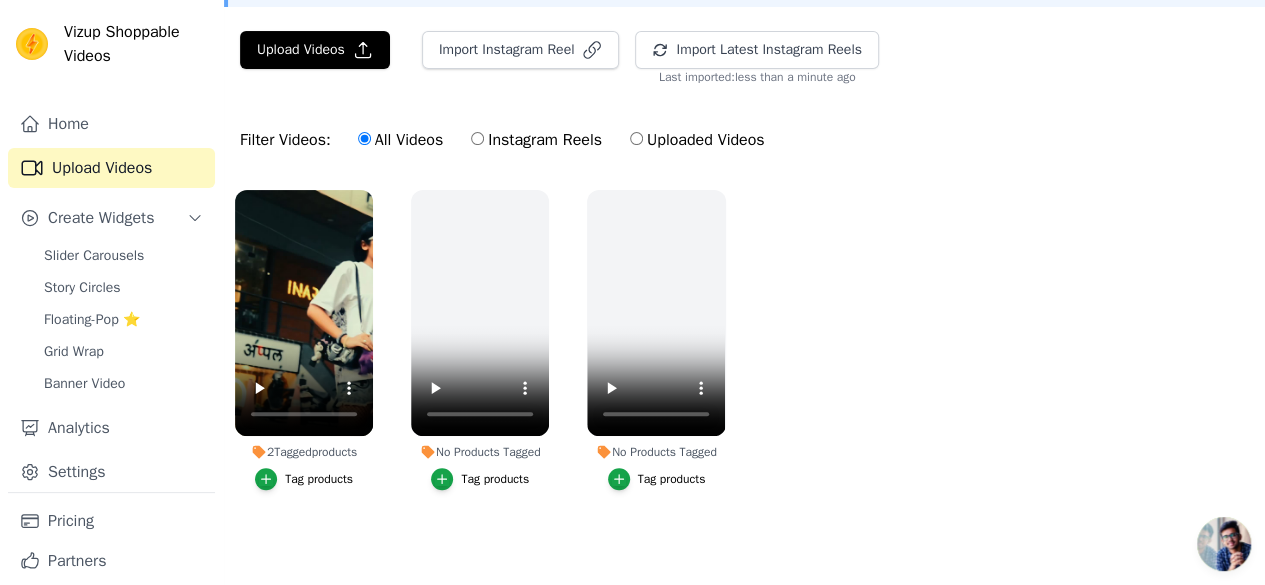 click on "2  Tagged  products       Tag products
No Products Tagged       Tag products
No Products Tagged       Tag products" at bounding box center [744, 360] 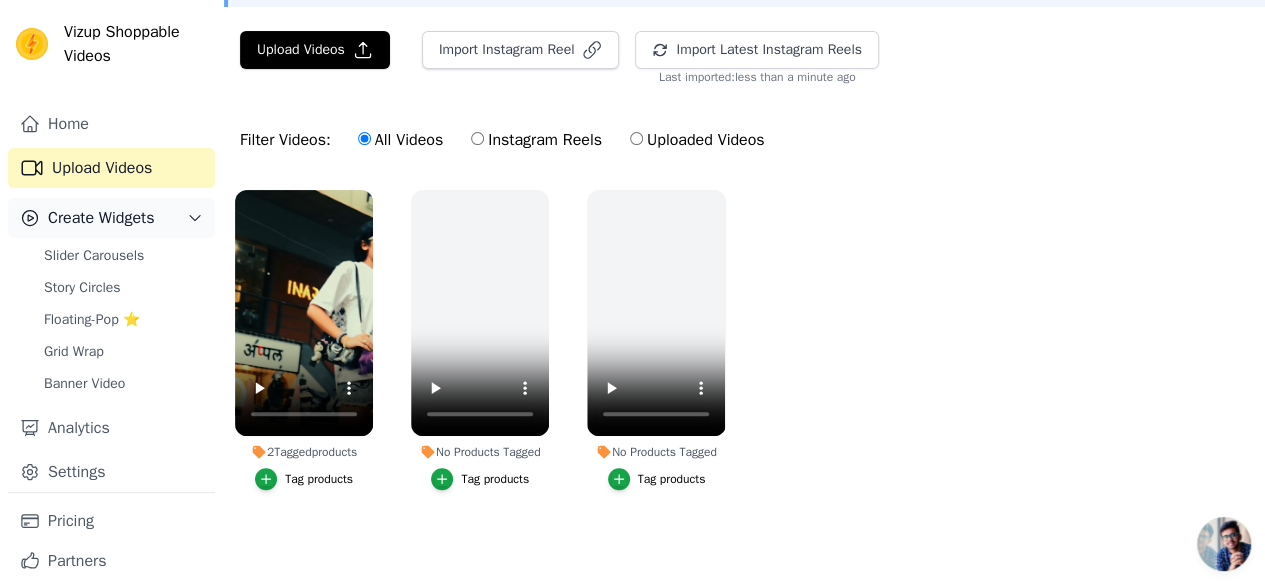 click on "Create Widgets" at bounding box center (101, 218) 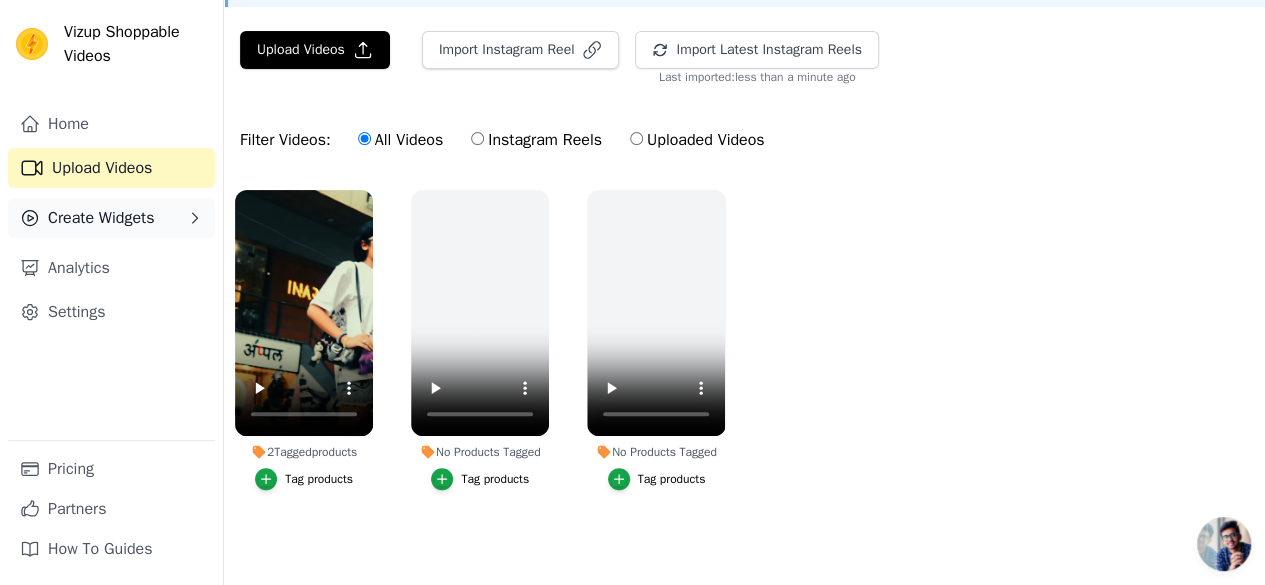 click on "Create Widgets" at bounding box center [111, 218] 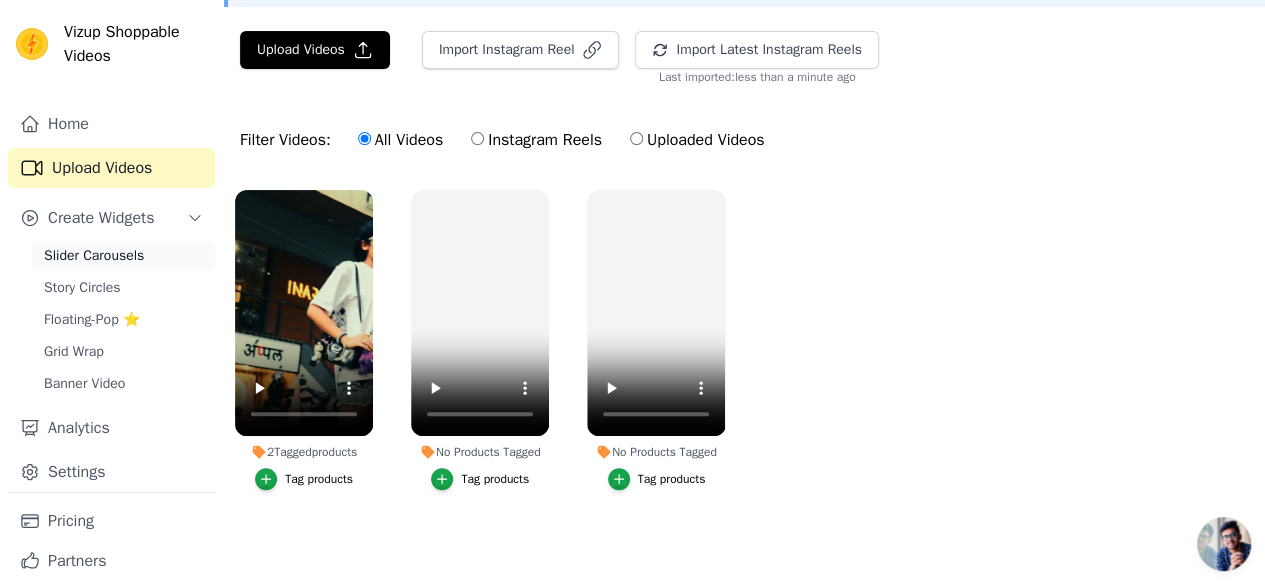 click on "Slider Carousels" at bounding box center [94, 256] 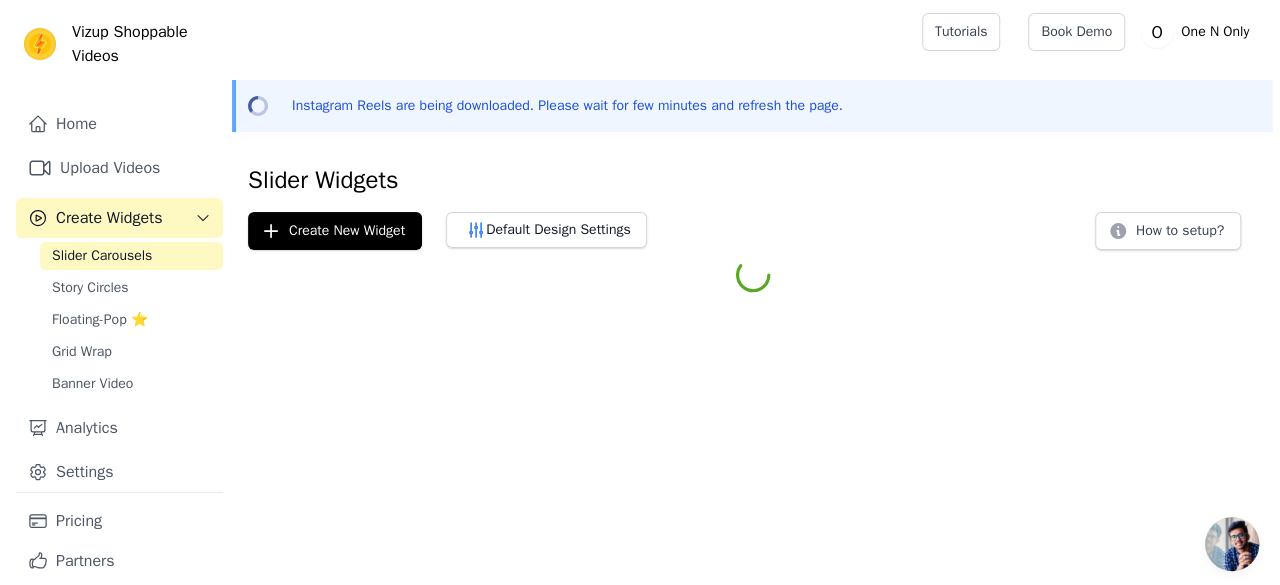 scroll, scrollTop: 0, scrollLeft: 0, axis: both 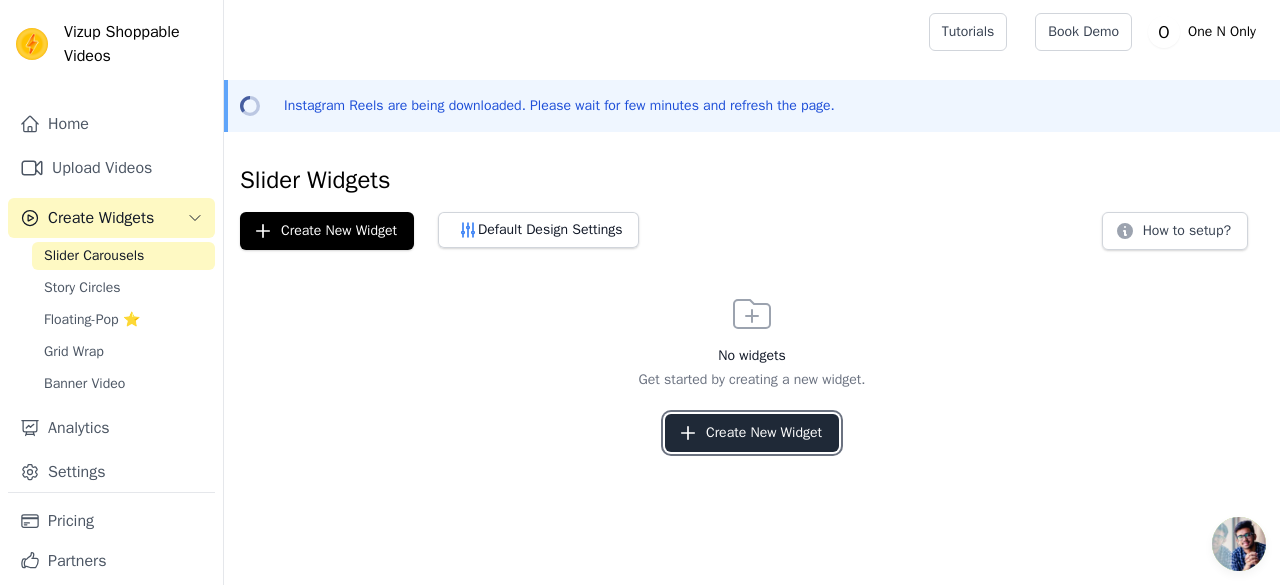 click on "Create New Widget" at bounding box center (752, 433) 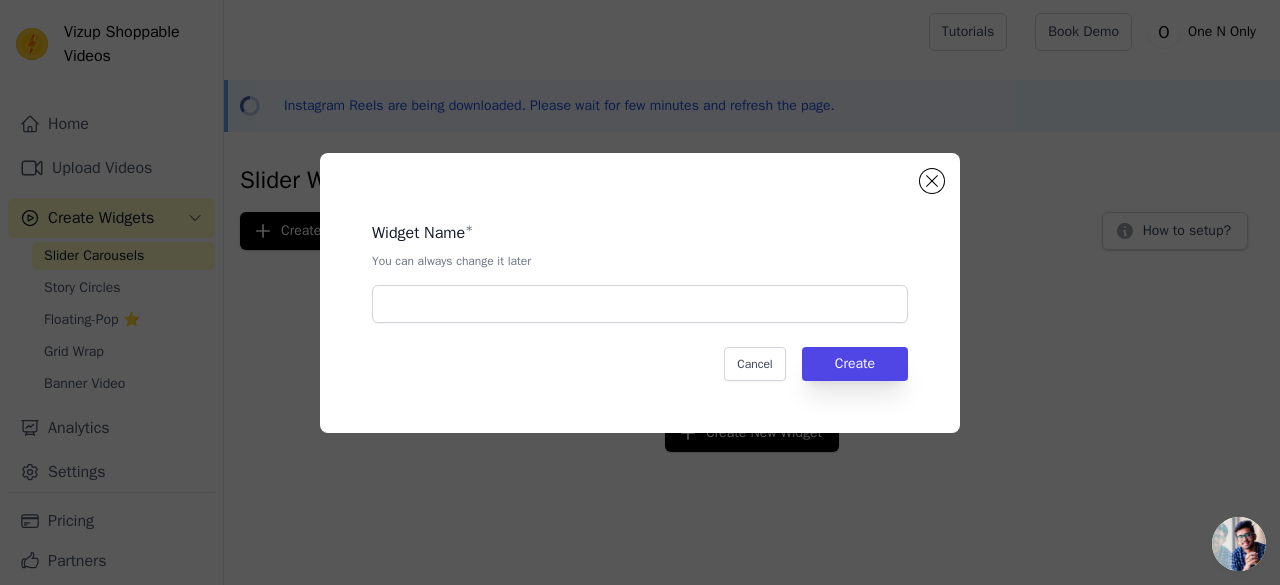 click on "Widget Name   *   You can always change it later       Cancel   Create" 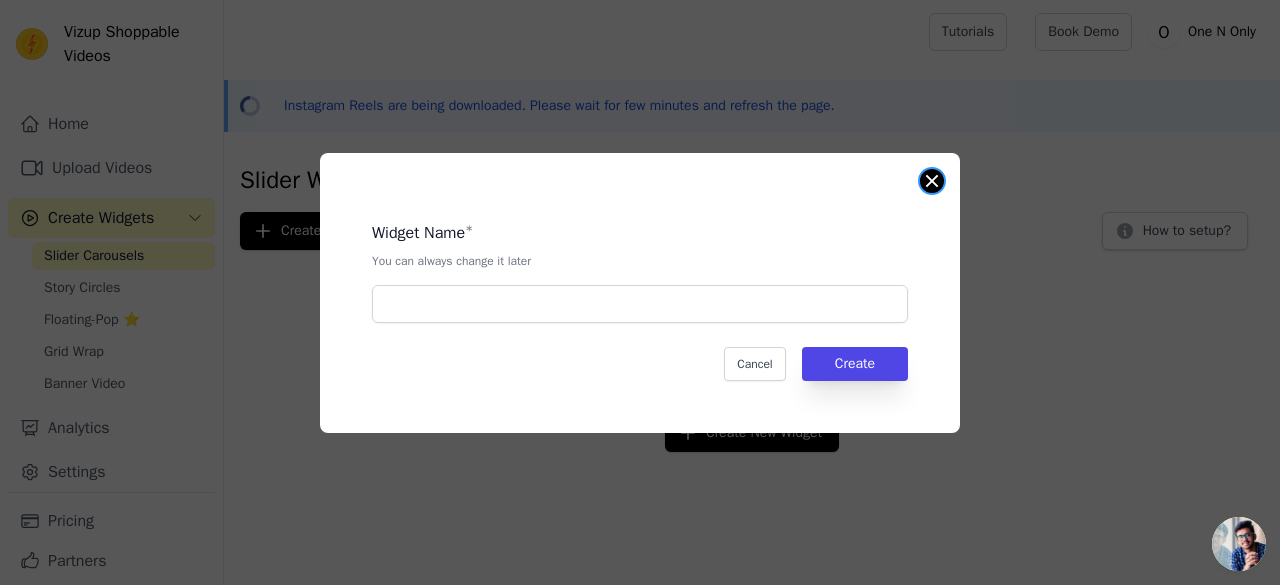 click at bounding box center (932, 181) 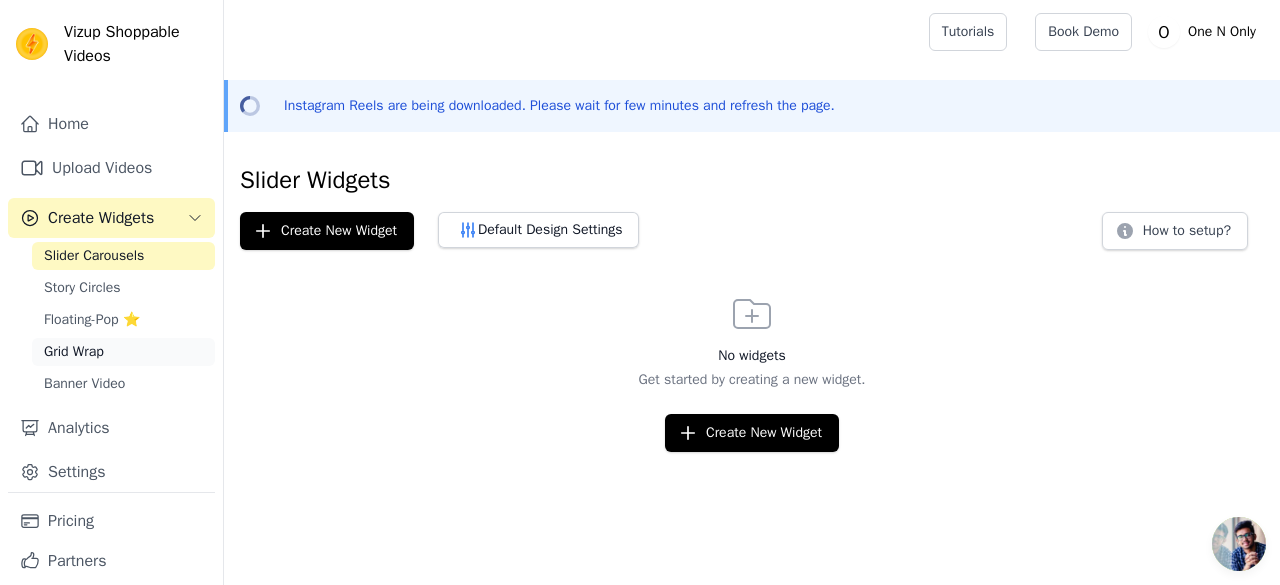 scroll, scrollTop: 51, scrollLeft: 0, axis: vertical 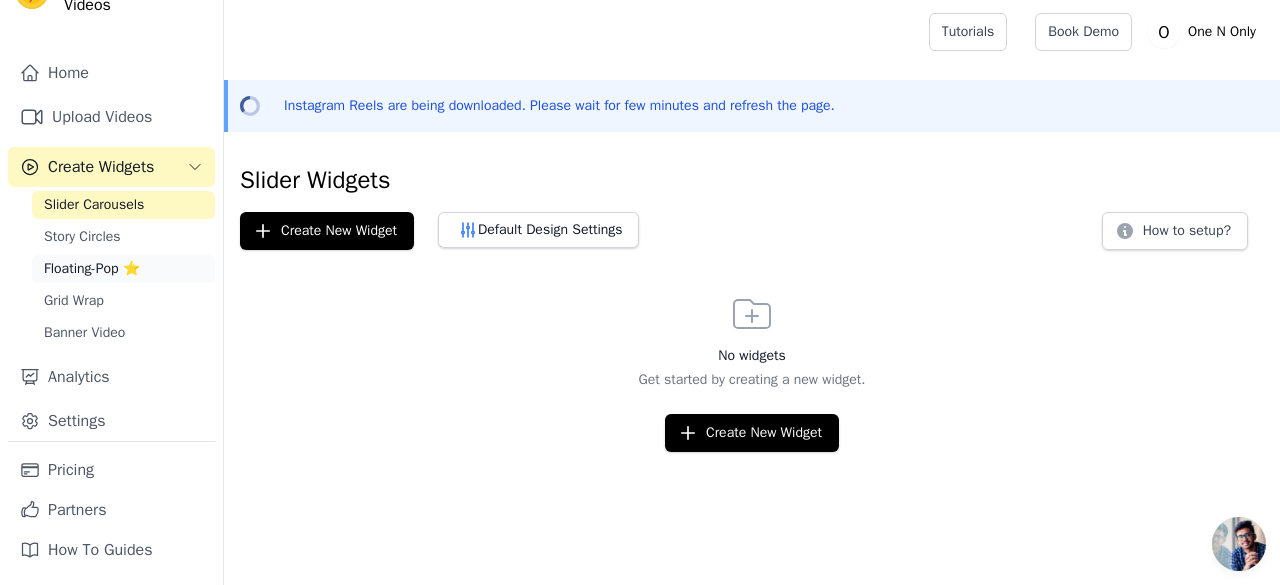 click on "Floating-Pop ⭐" at bounding box center (92, 269) 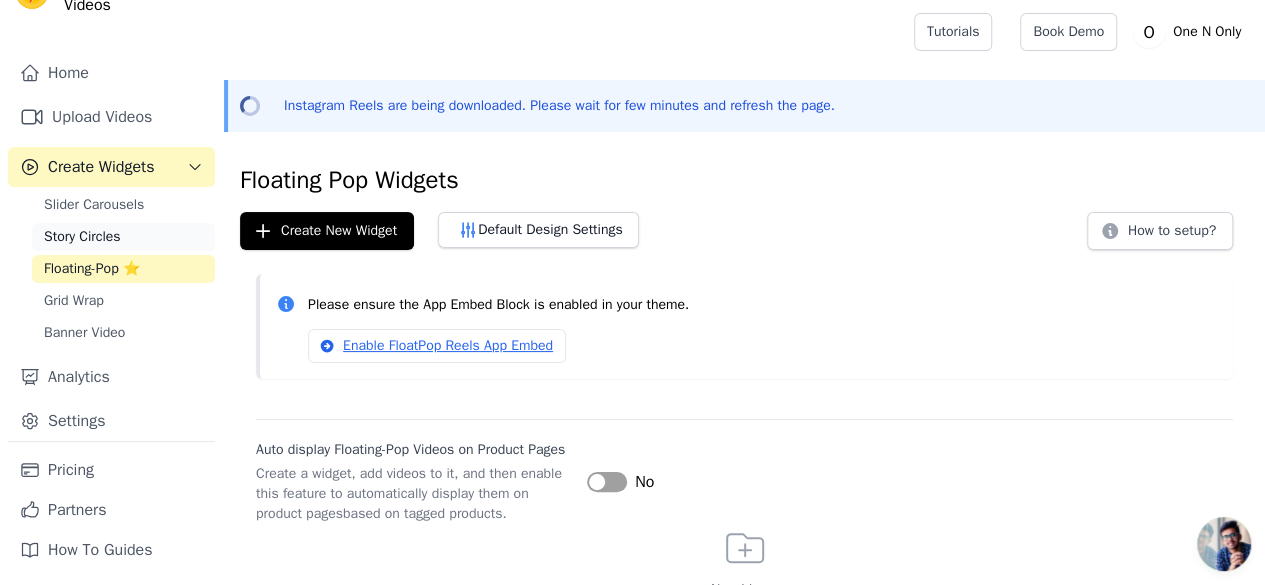 click on "Story Circles" at bounding box center [82, 237] 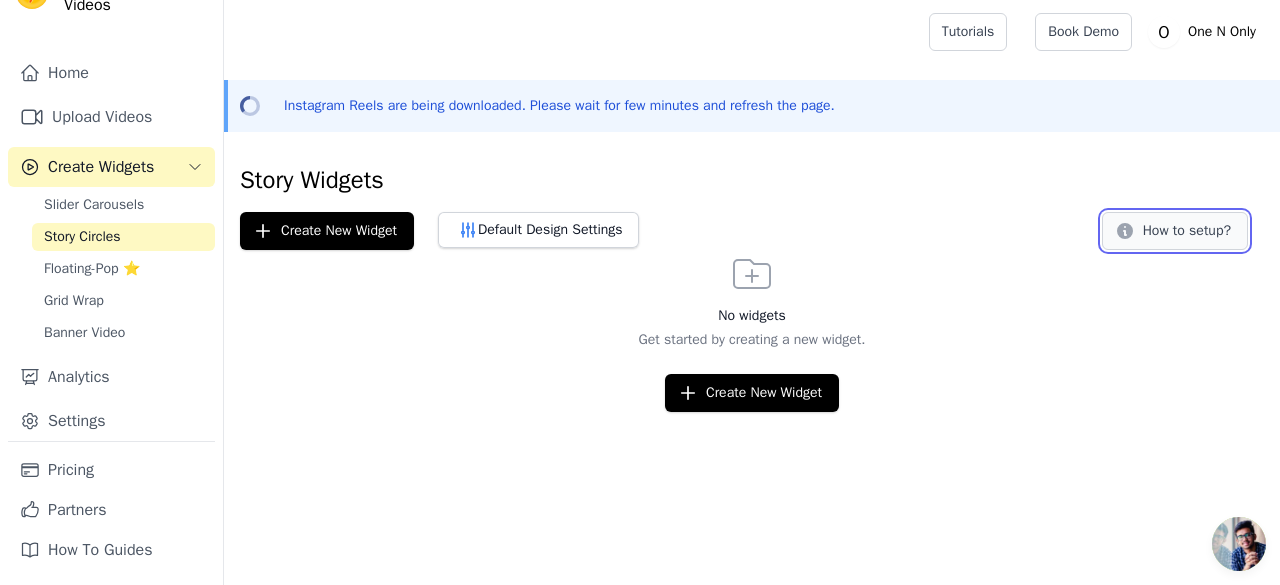 click on "How to setup?" at bounding box center [1175, 231] 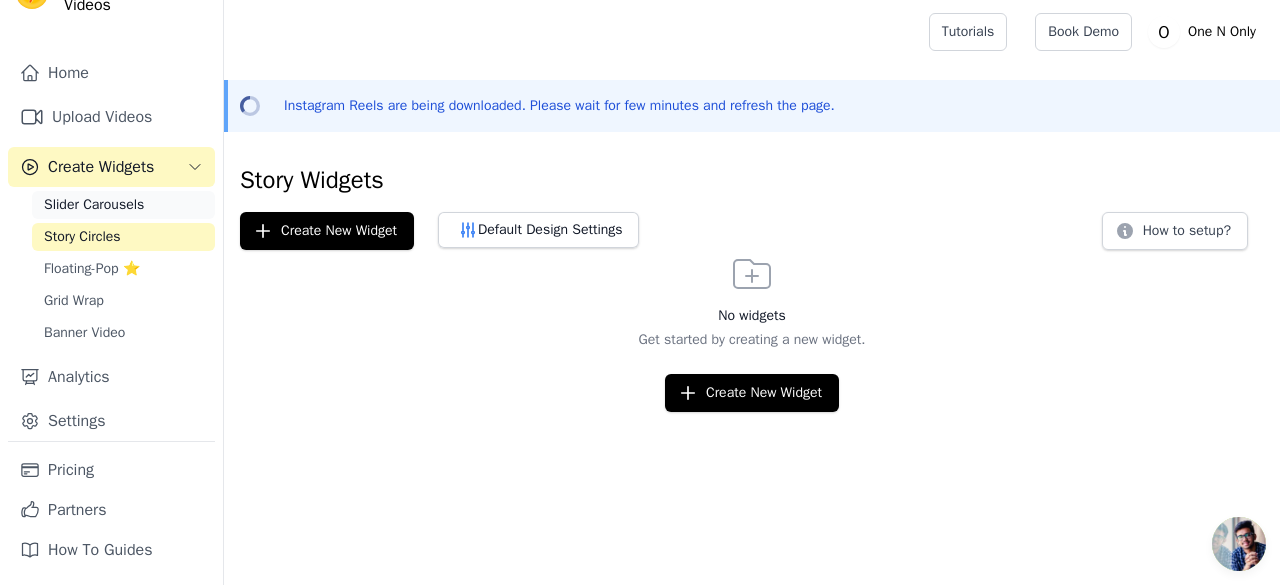 click on "Slider Carousels" at bounding box center (123, 205) 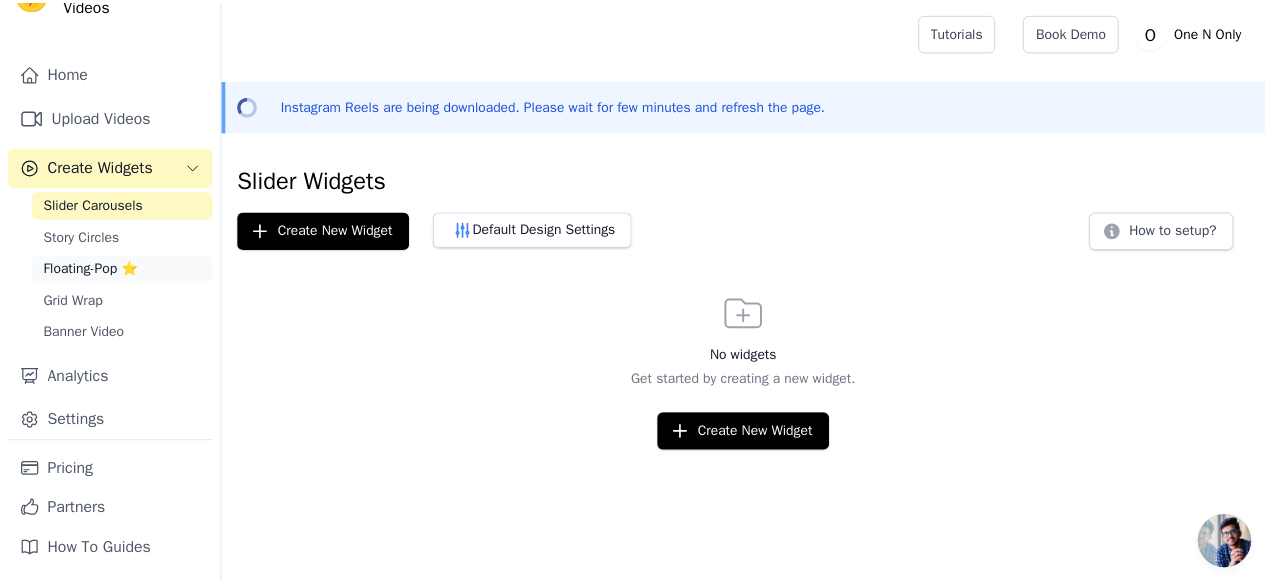scroll, scrollTop: 0, scrollLeft: 0, axis: both 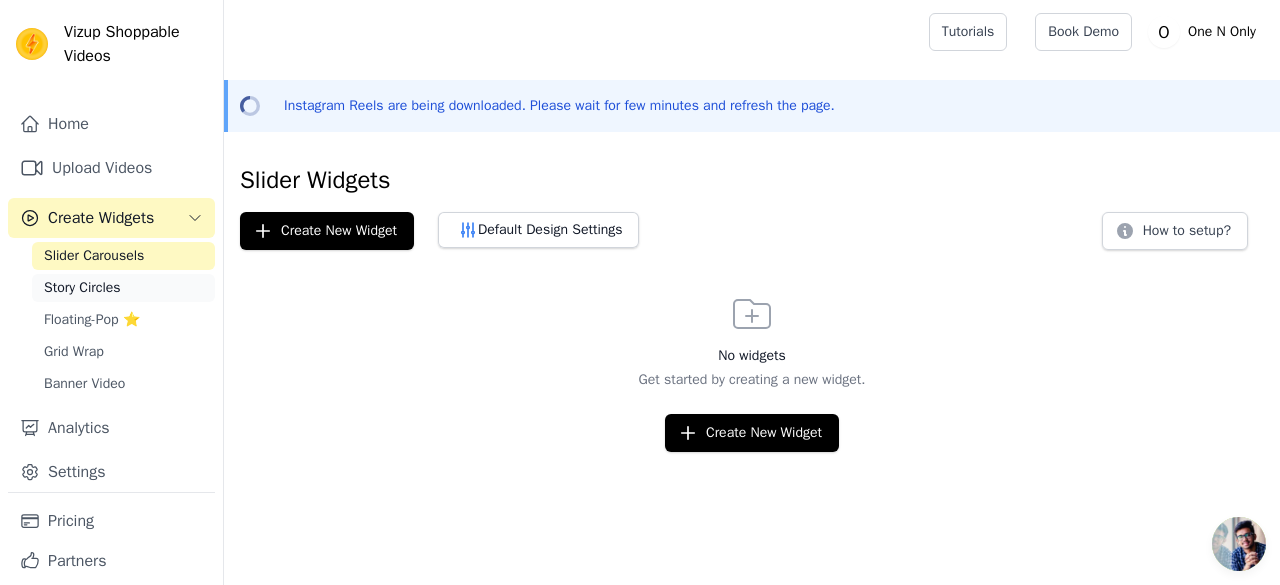 click on "Story Circles" at bounding box center [82, 288] 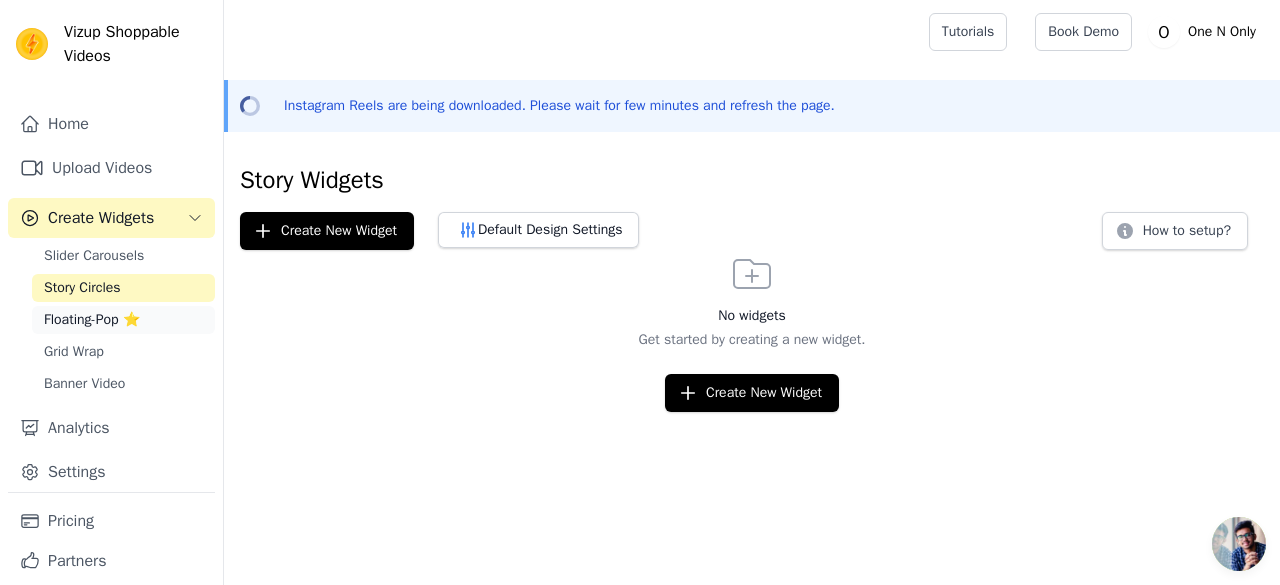 click on "Floating-Pop ⭐" at bounding box center [92, 320] 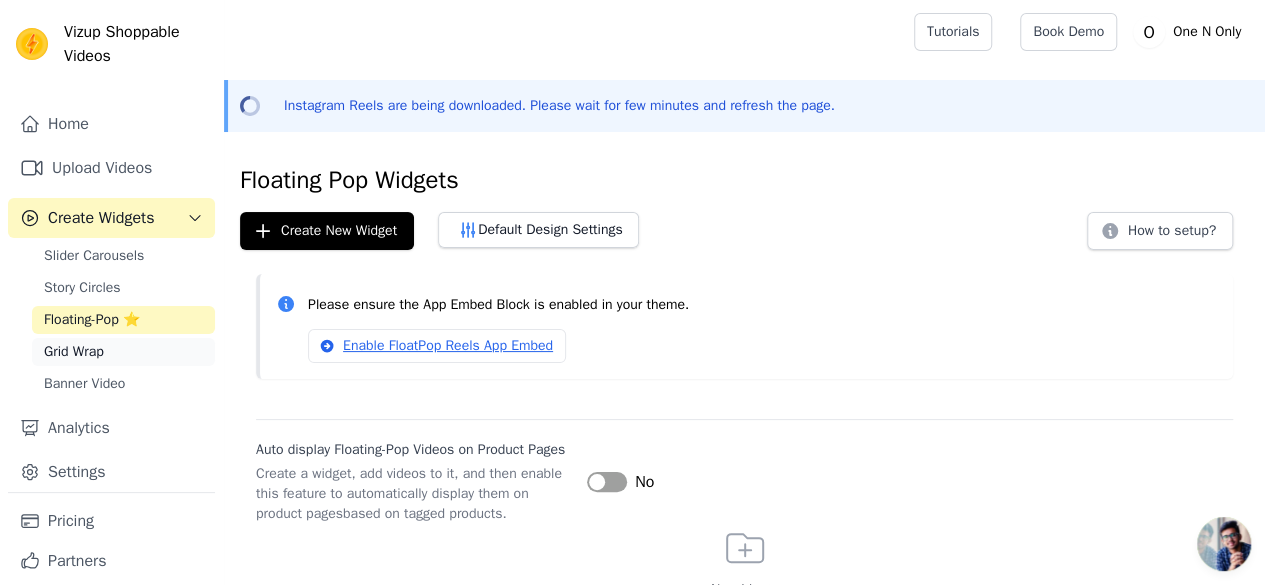 click on "Grid Wrap" at bounding box center (74, 352) 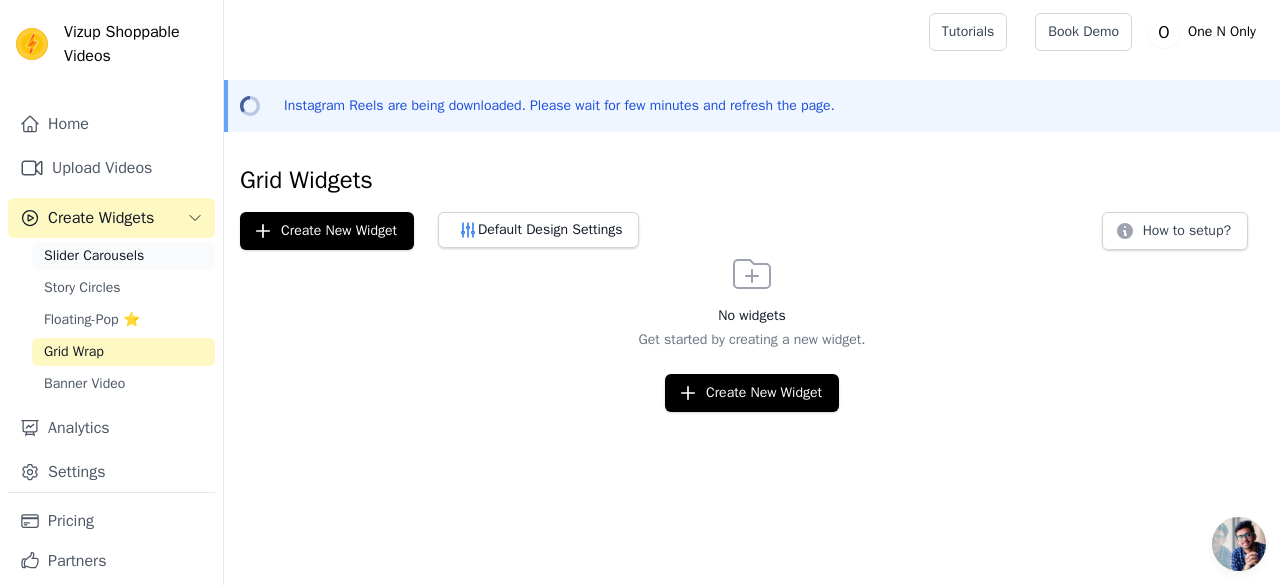 click on "Slider Carousels" at bounding box center (94, 256) 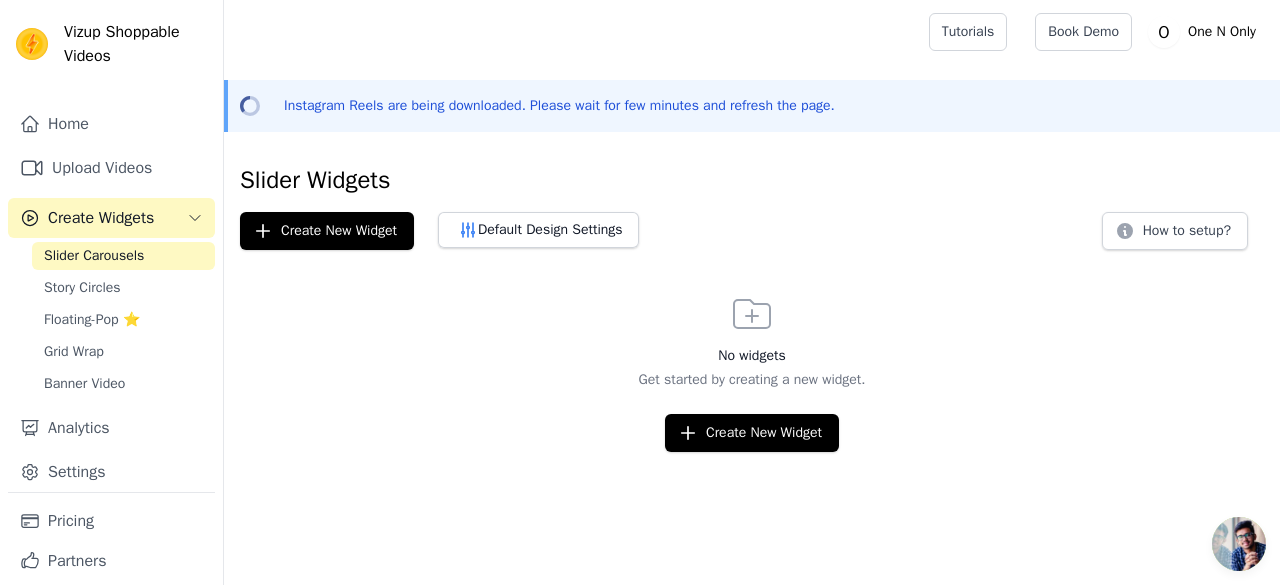 click on "Slider Carousels   Story Circles   Floating-Pop ⭐   Grid Wrap   Banner Video" at bounding box center (123, 320) 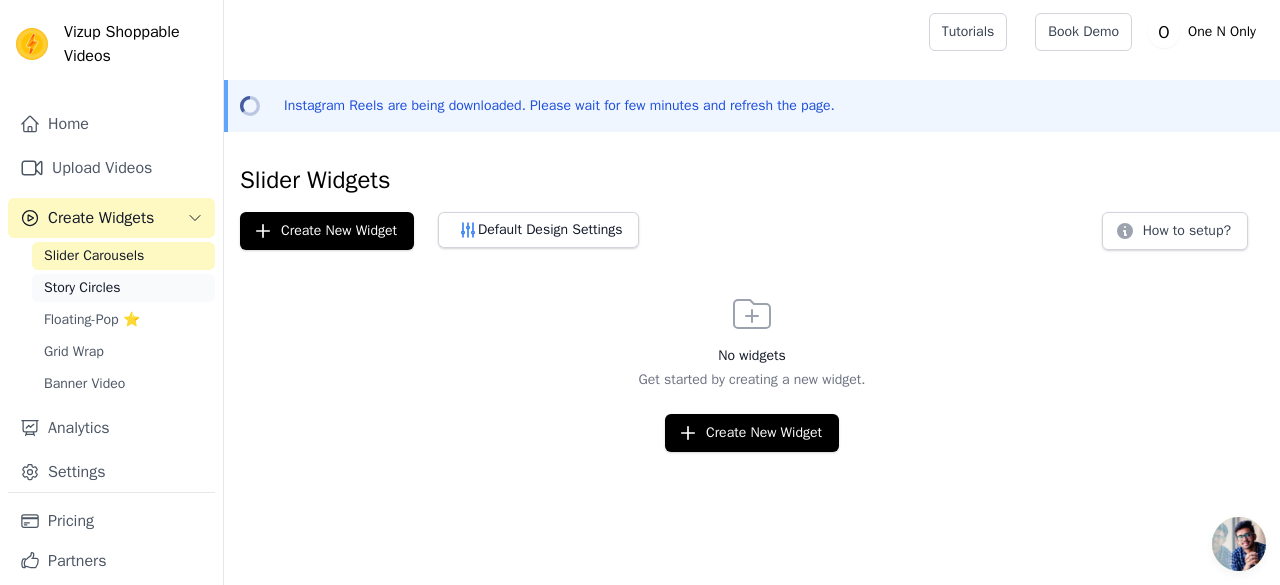 click on "Story Circles" at bounding box center [82, 288] 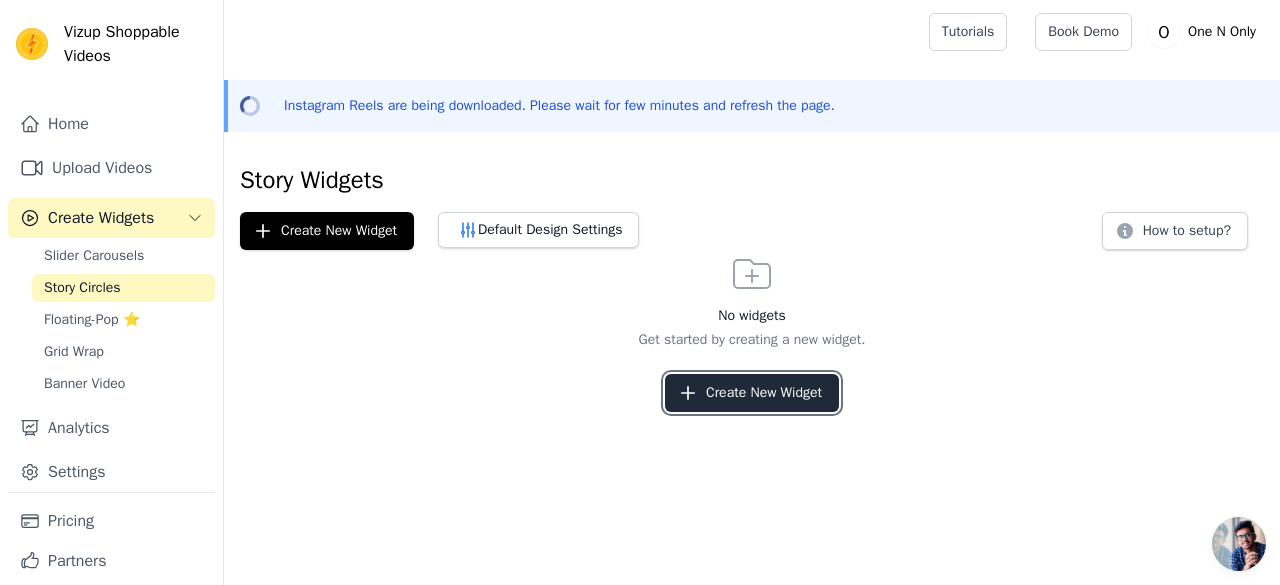 click on "Create New Widget" at bounding box center (752, 393) 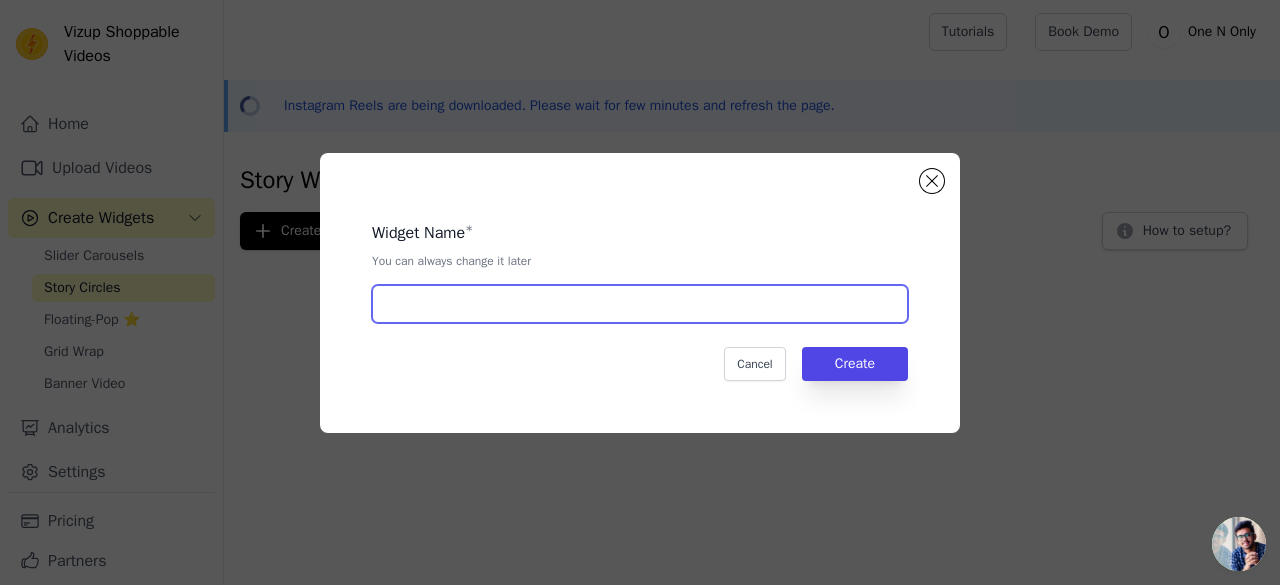 click at bounding box center (640, 304) 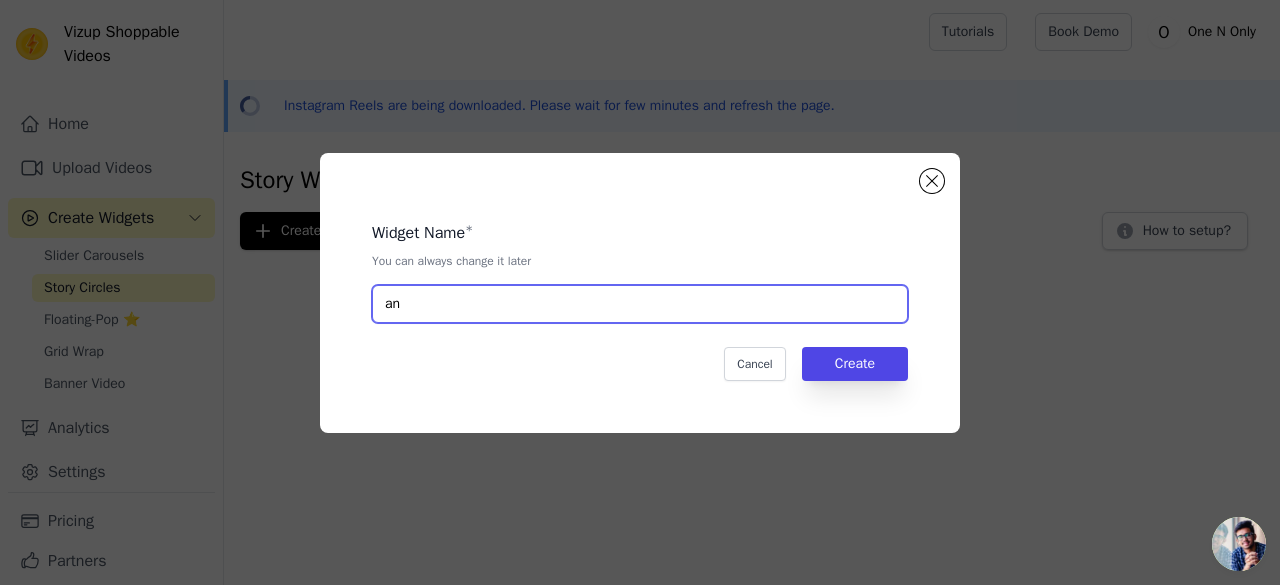 type on "a" 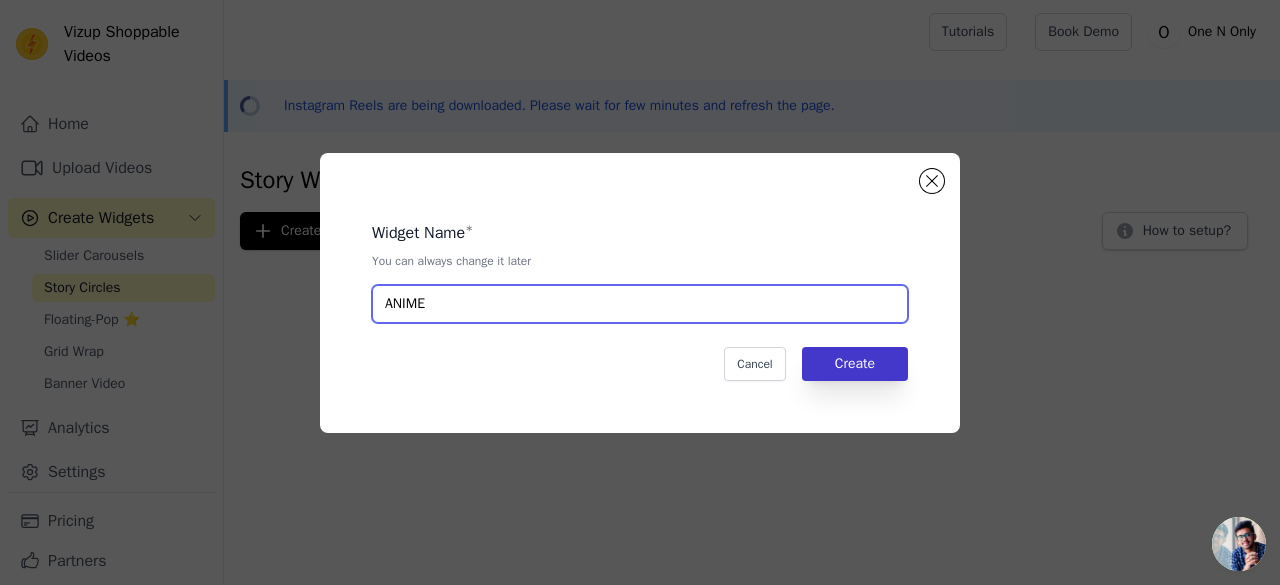 type on "ANIME" 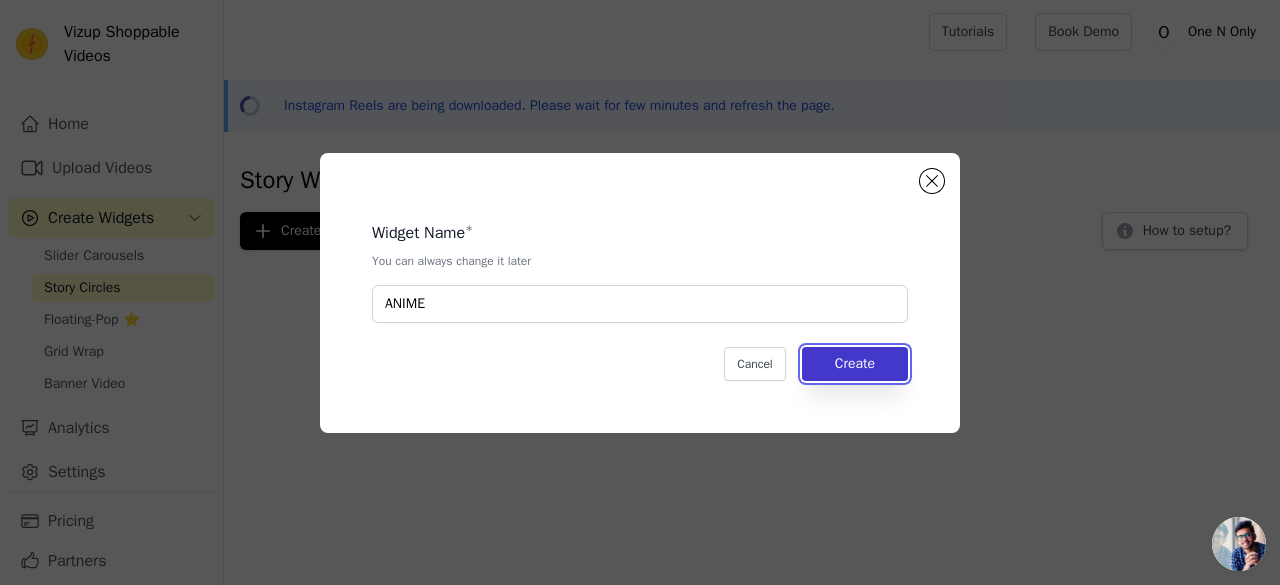 click on "Create" at bounding box center [855, 364] 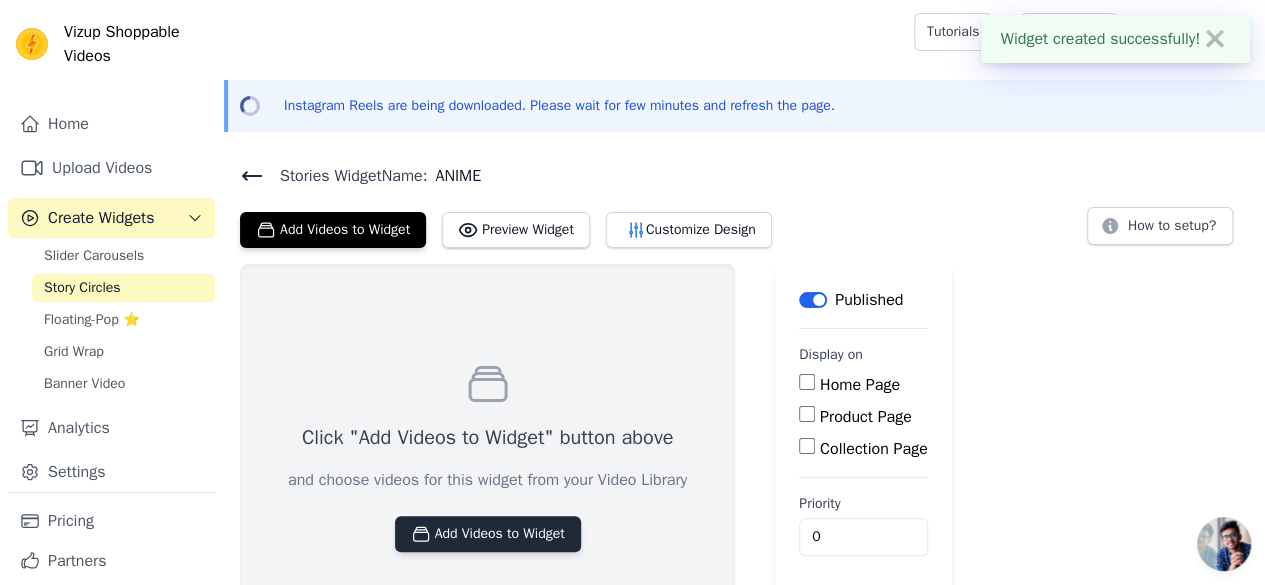click on "Add Videos to Widget" at bounding box center (488, 534) 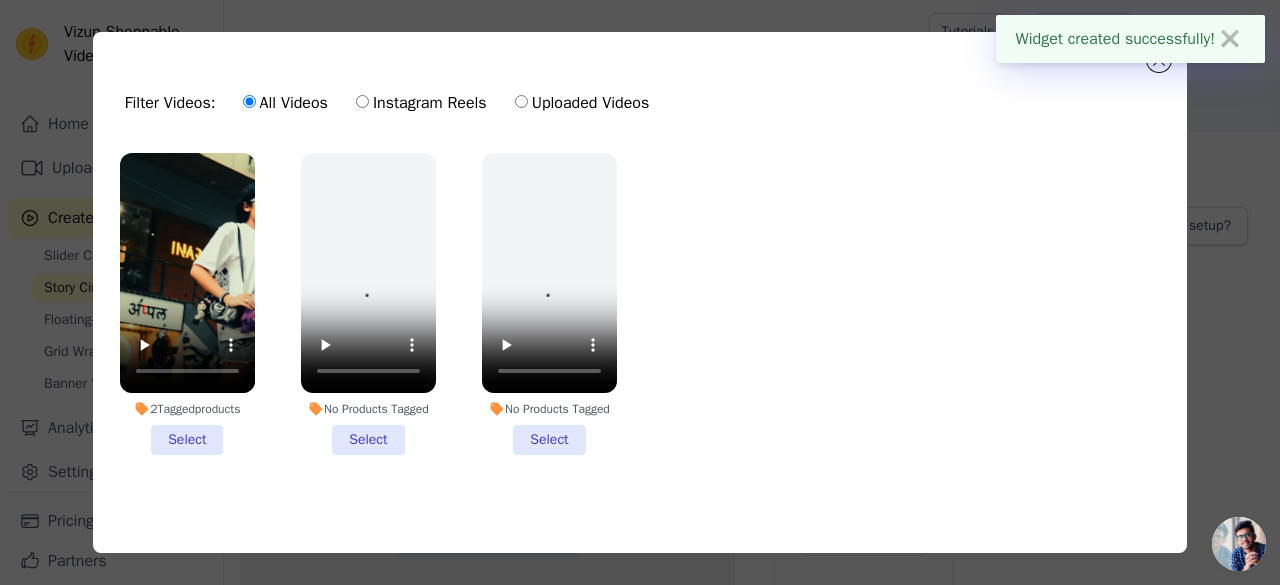 click on "2  Tagged  products     Select" at bounding box center (187, 304) 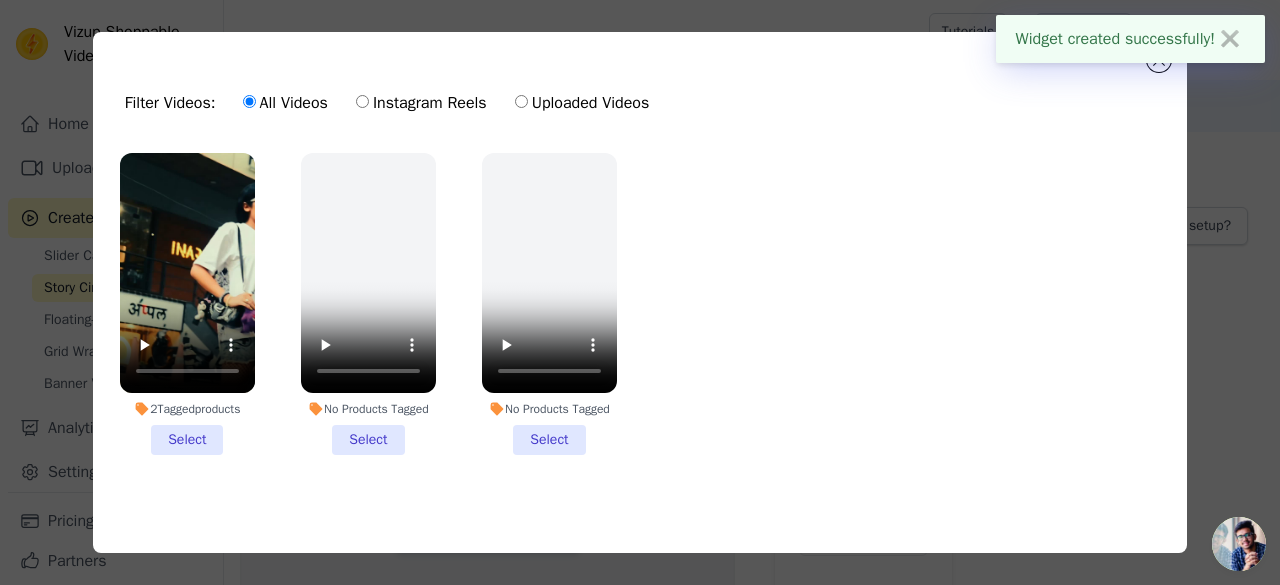 click on "2  Tagged  products     Select" at bounding box center [0, 0] 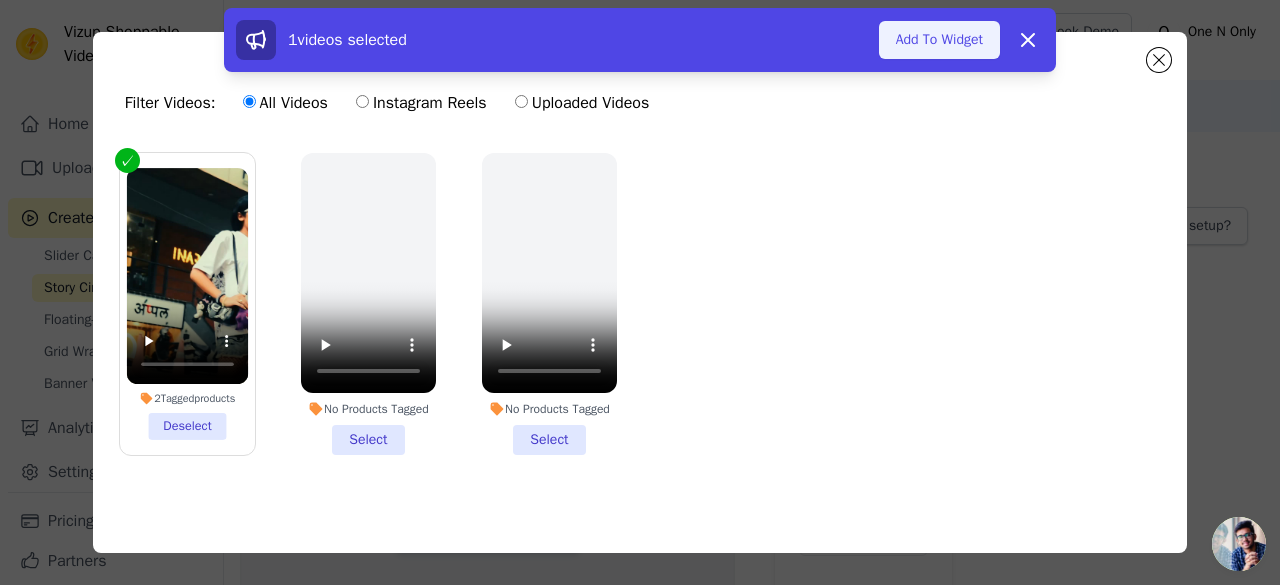 click on "Add To Widget" at bounding box center [939, 40] 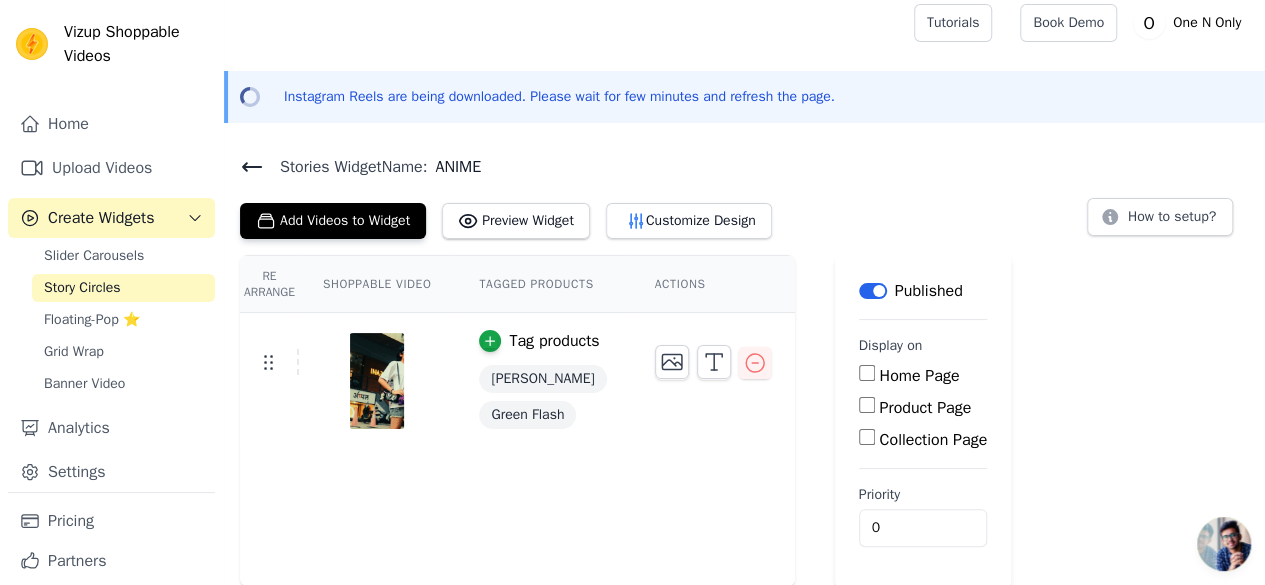 scroll, scrollTop: 0, scrollLeft: 0, axis: both 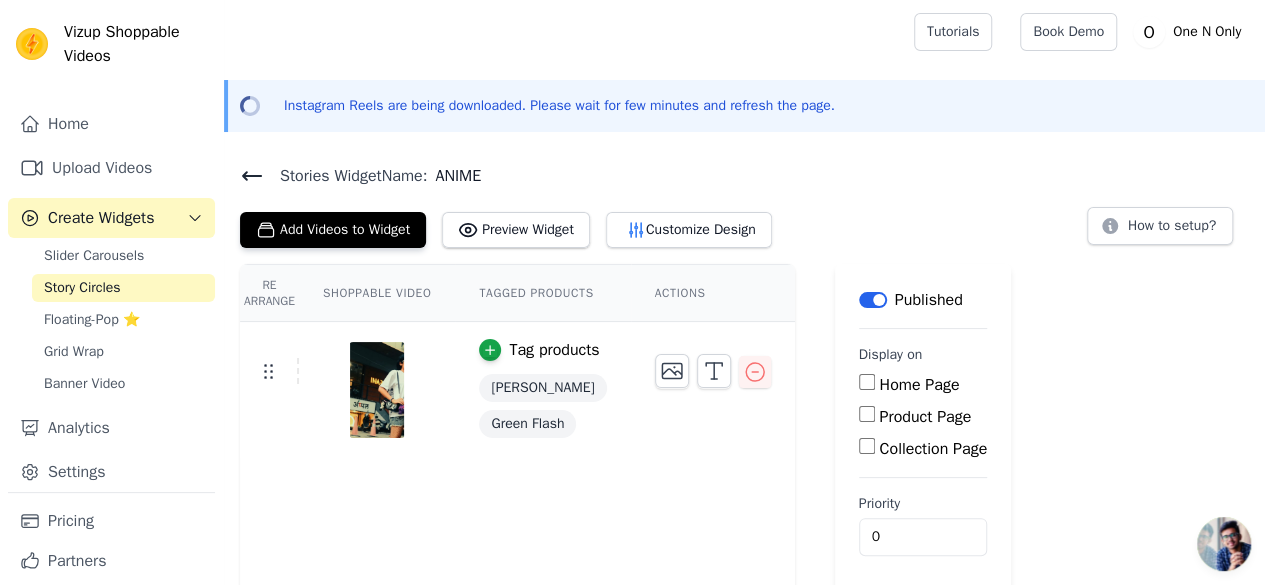 click on "Product Page" at bounding box center (867, 414) 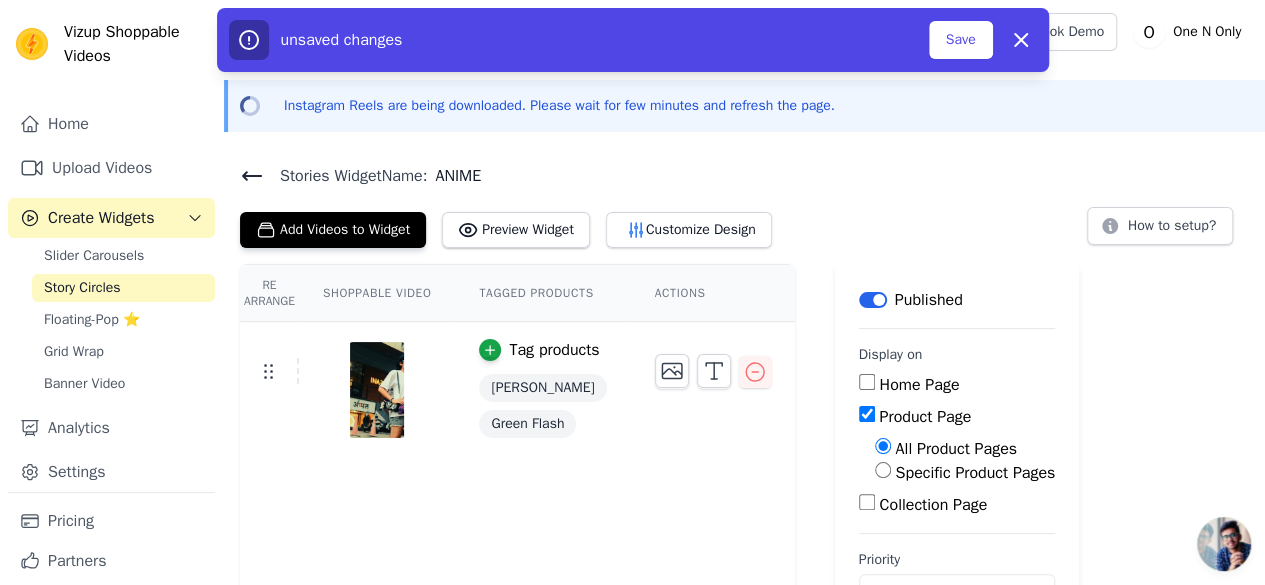click on "Specific Product Pages" at bounding box center (883, 470) 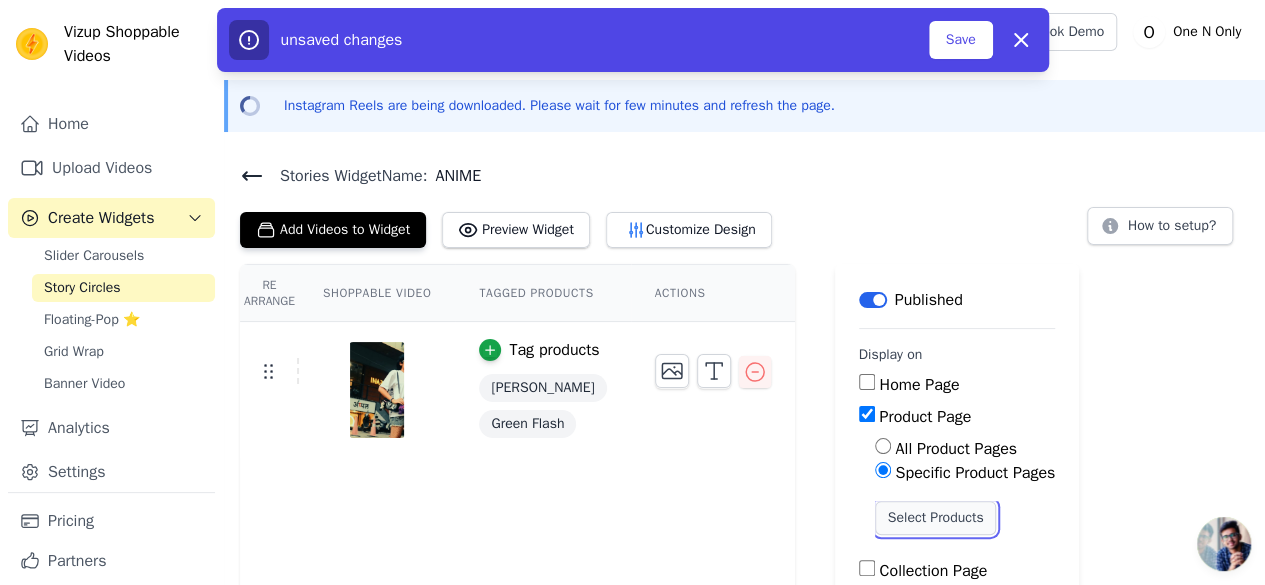 click on "Select Products" at bounding box center [936, 518] 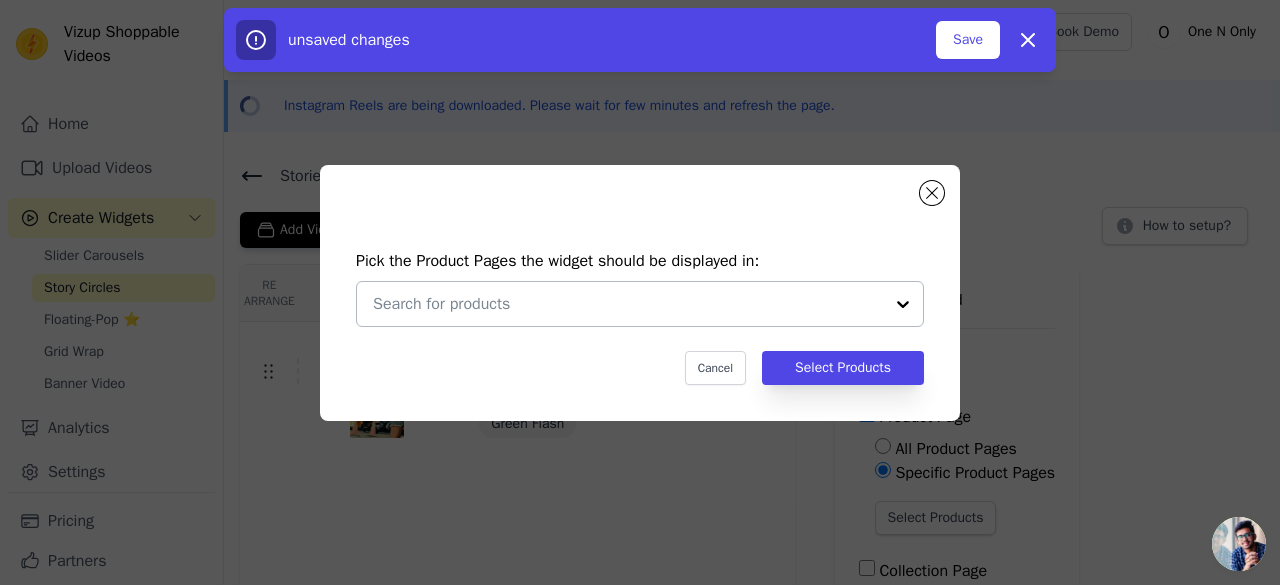 click at bounding box center (903, 304) 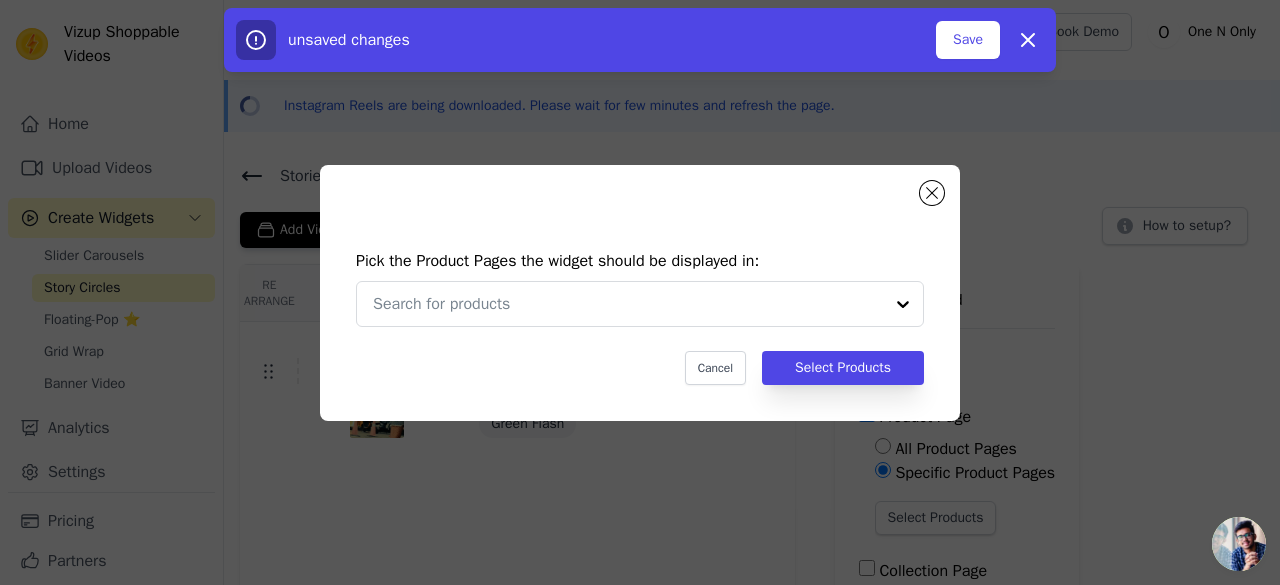 click on "Pick the Product Pages the widget should be displayed in:                       Cancel   Select Products" at bounding box center (640, 317) 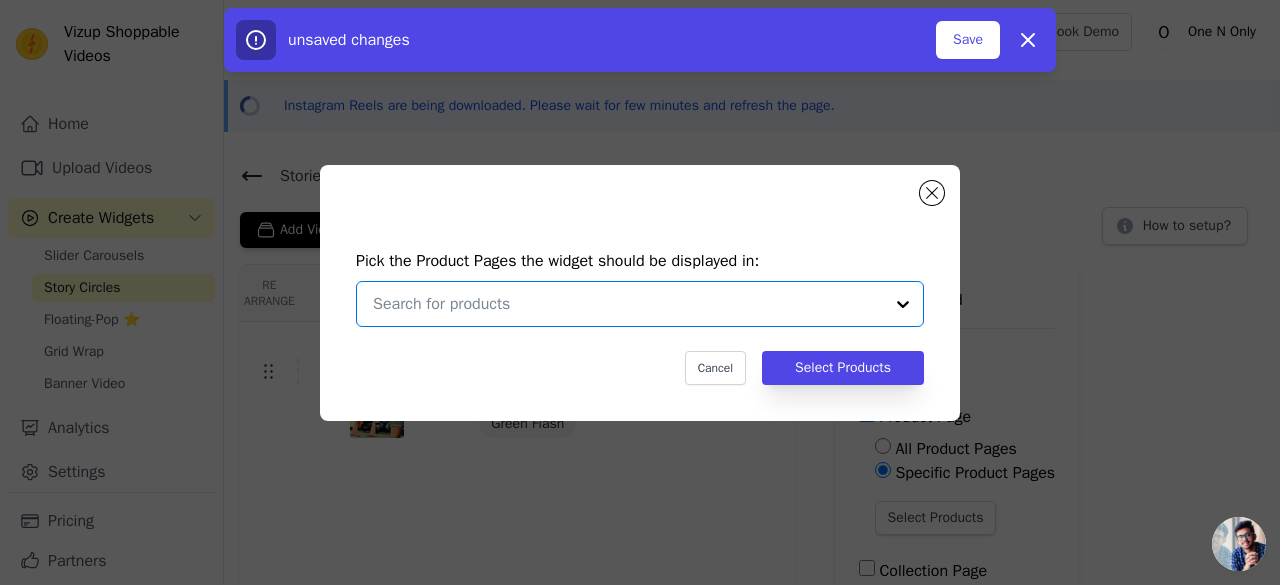 click at bounding box center [628, 304] 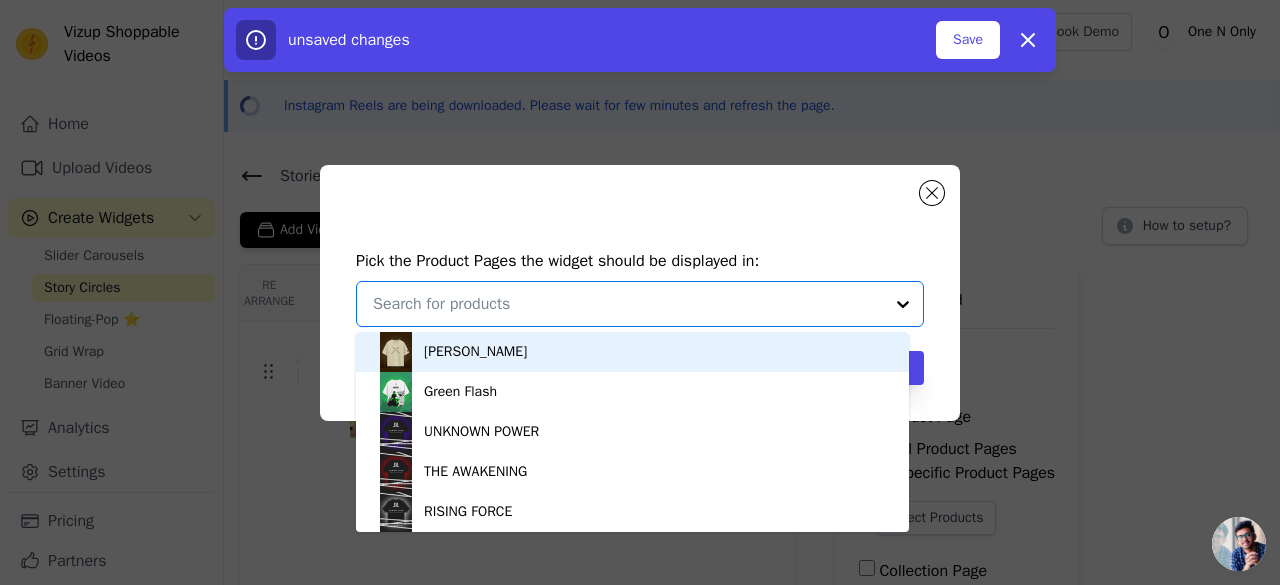 click on "[PERSON_NAME]" at bounding box center [632, 352] 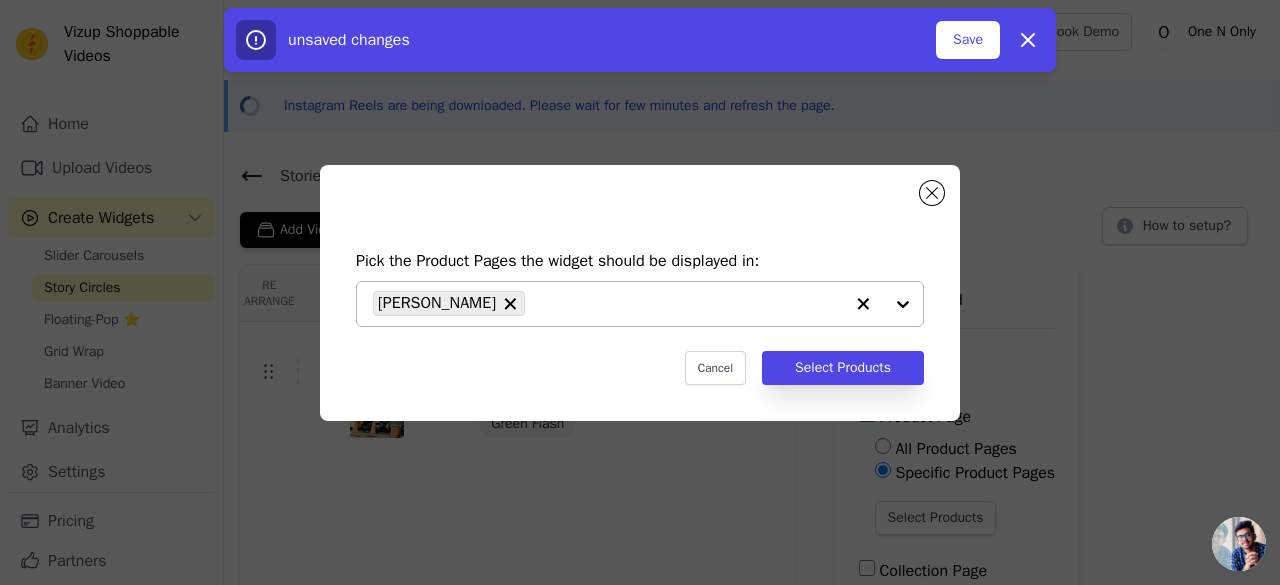 click at bounding box center (883, 304) 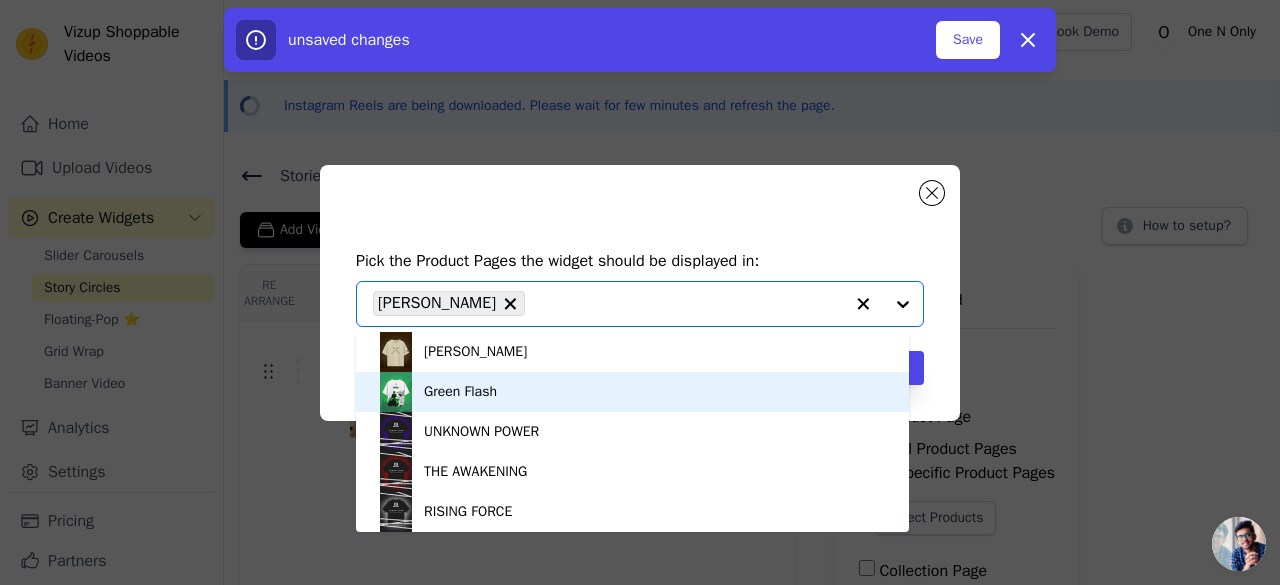 click on "Green Flash" at bounding box center [632, 392] 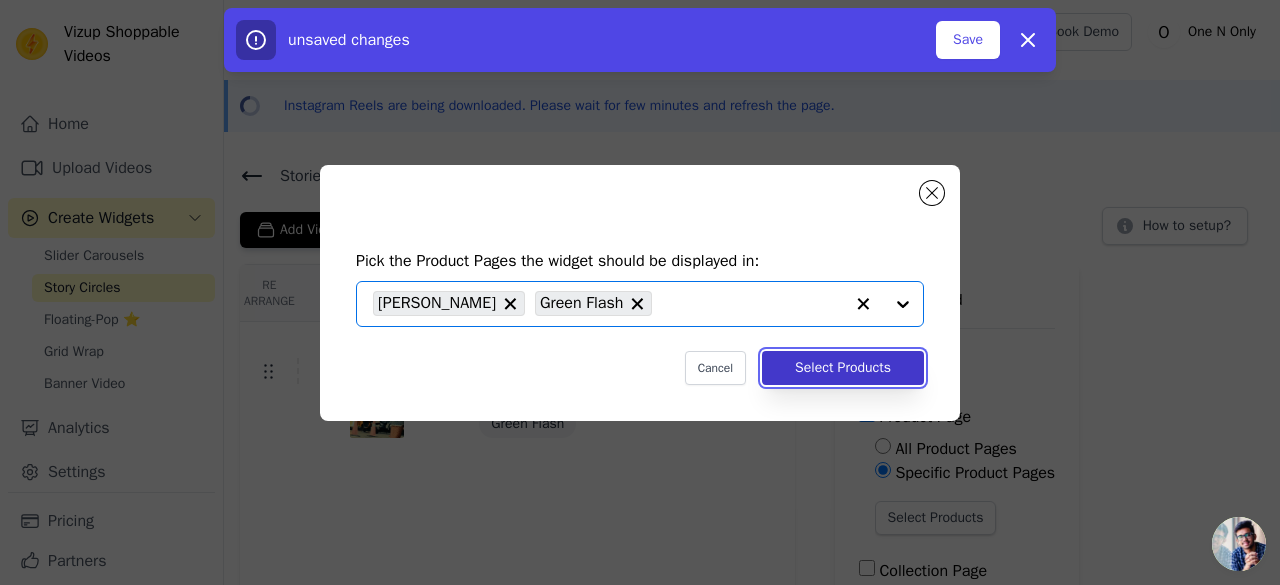 click on "Select Products" at bounding box center [843, 368] 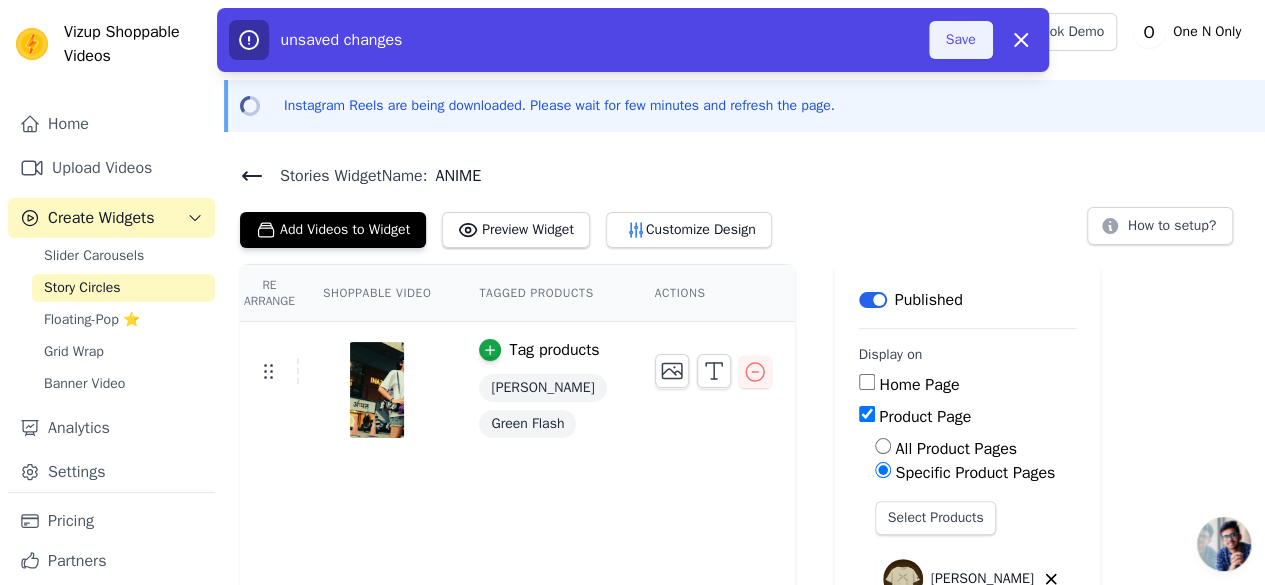 click on "Save" at bounding box center [961, 40] 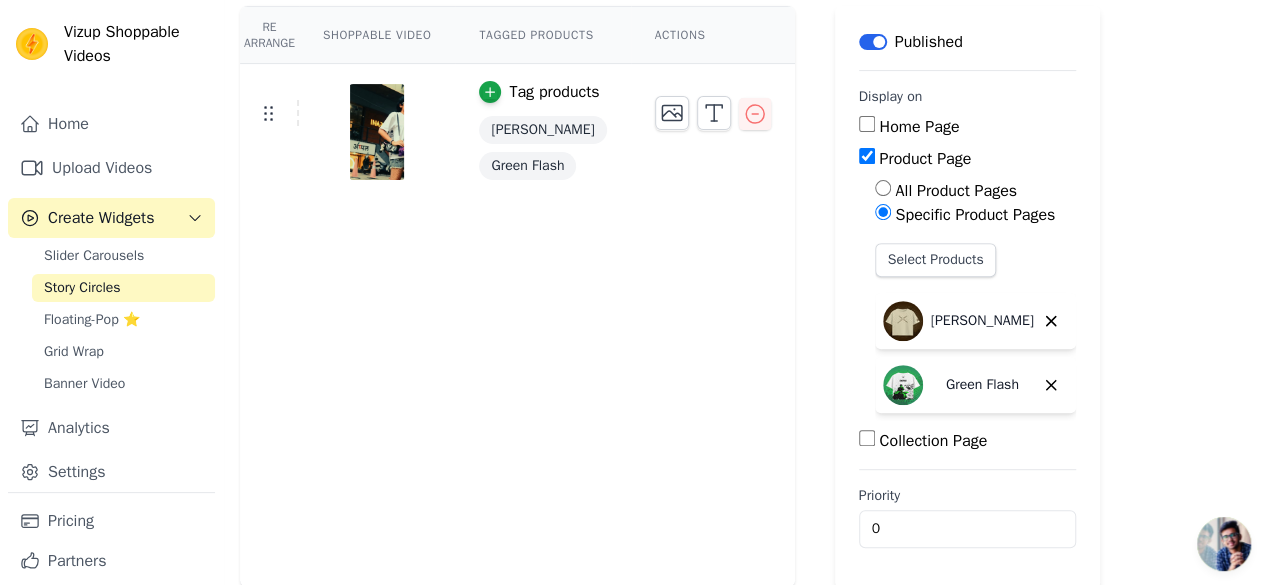 scroll, scrollTop: 0, scrollLeft: 0, axis: both 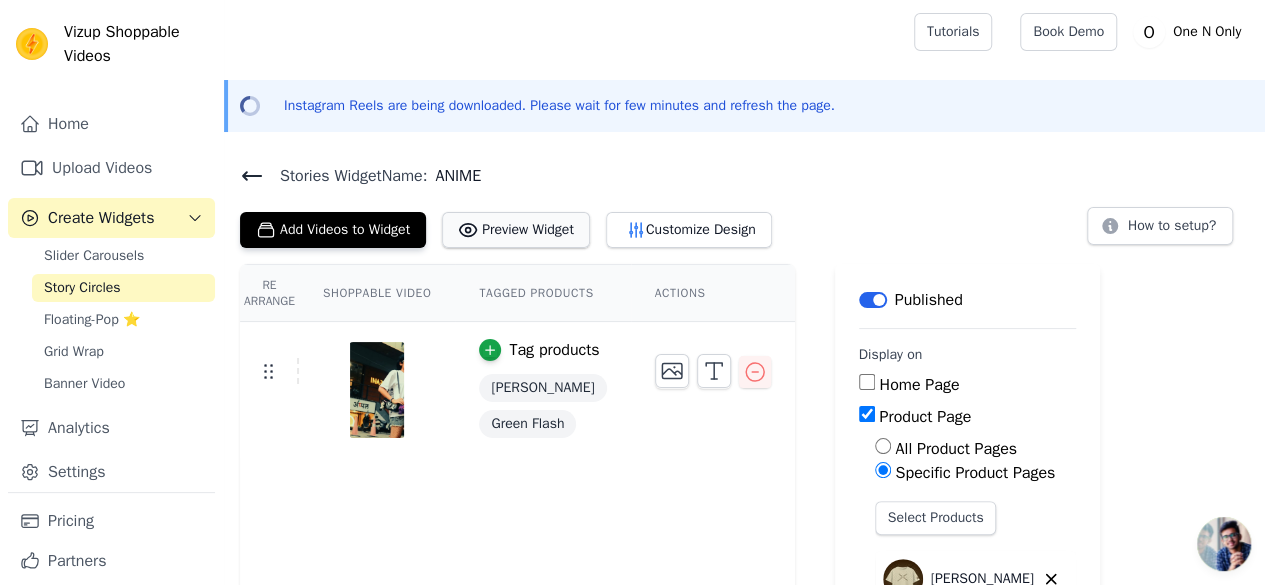 click on "Preview Widget" at bounding box center (516, 230) 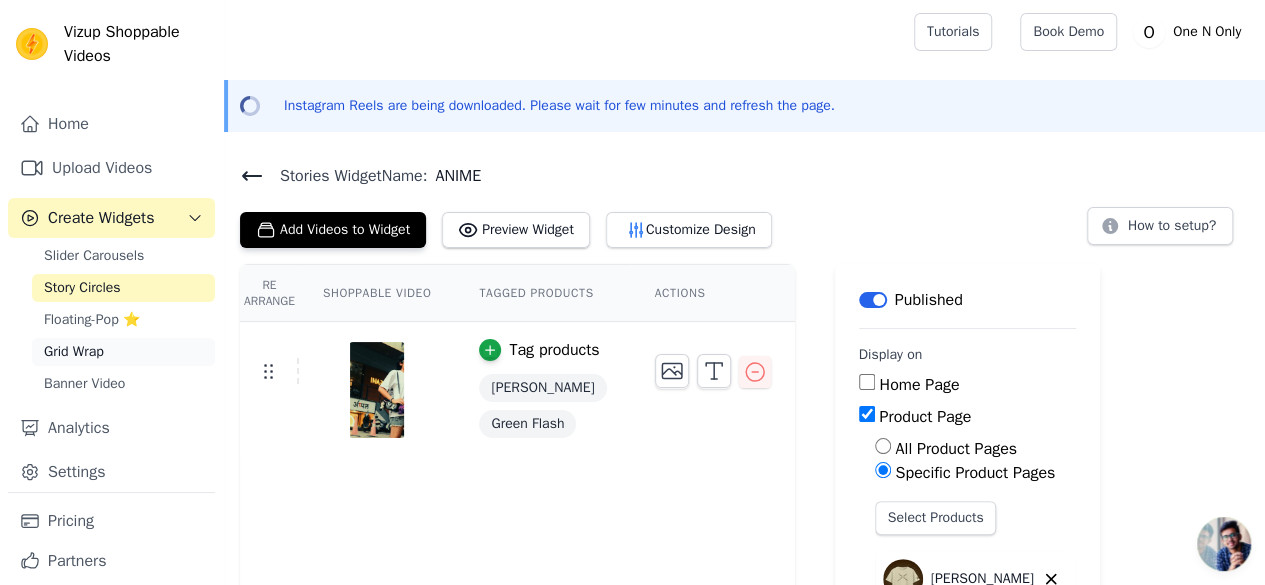 click on "Grid Wrap" at bounding box center [123, 352] 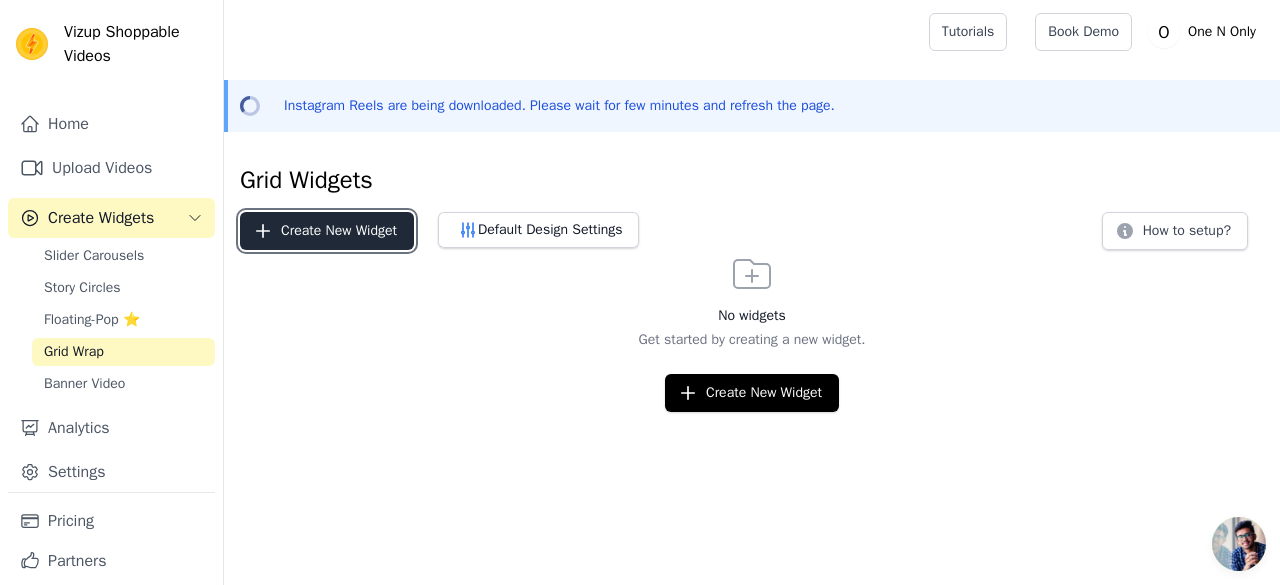 click on "Create New Widget" at bounding box center [327, 231] 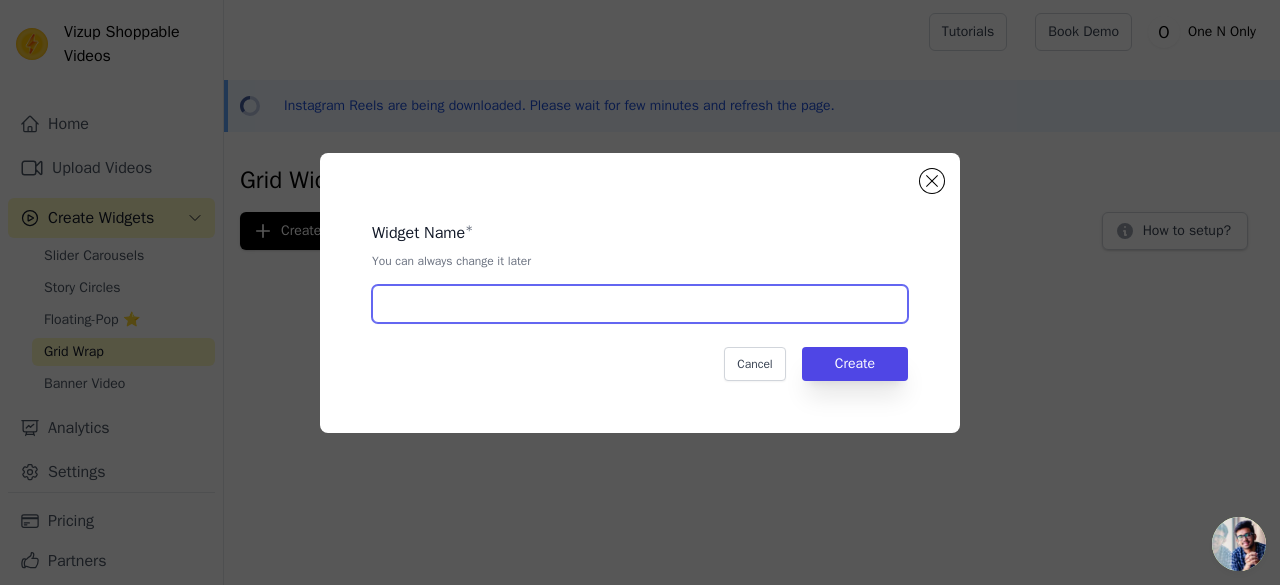 click at bounding box center [640, 304] 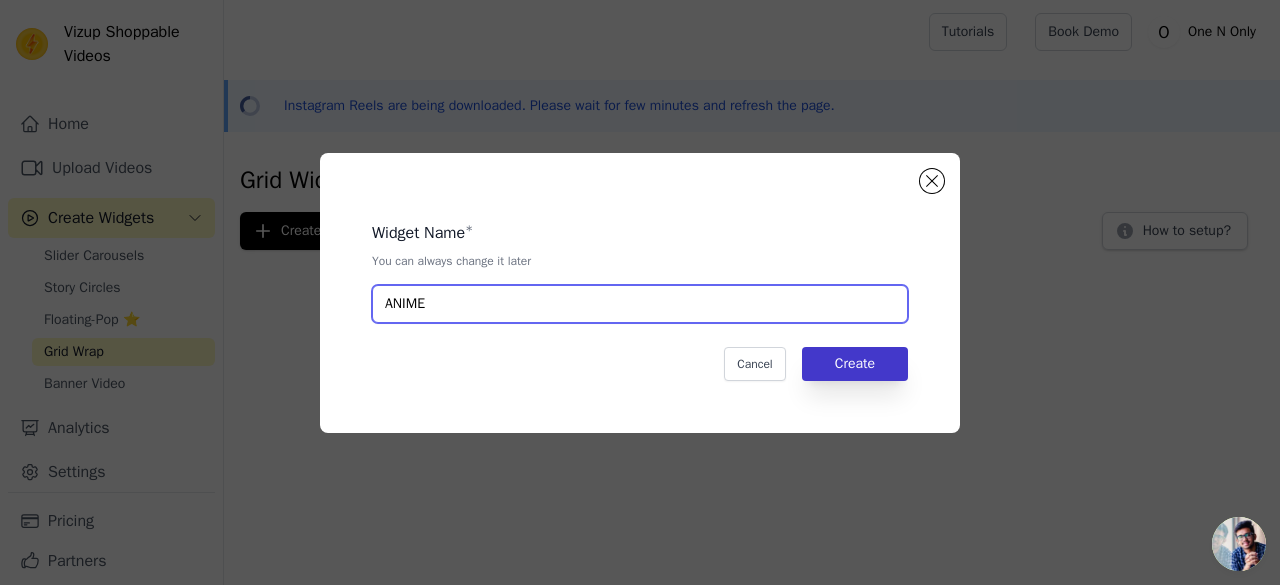 type on "ANIME" 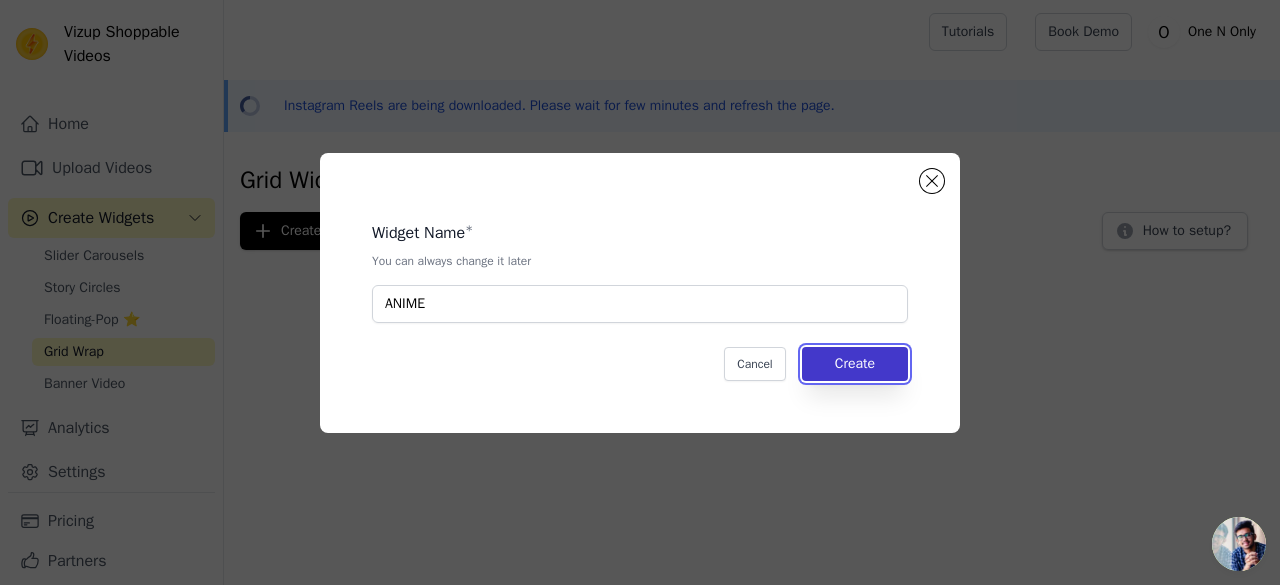 click on "Create" at bounding box center [855, 364] 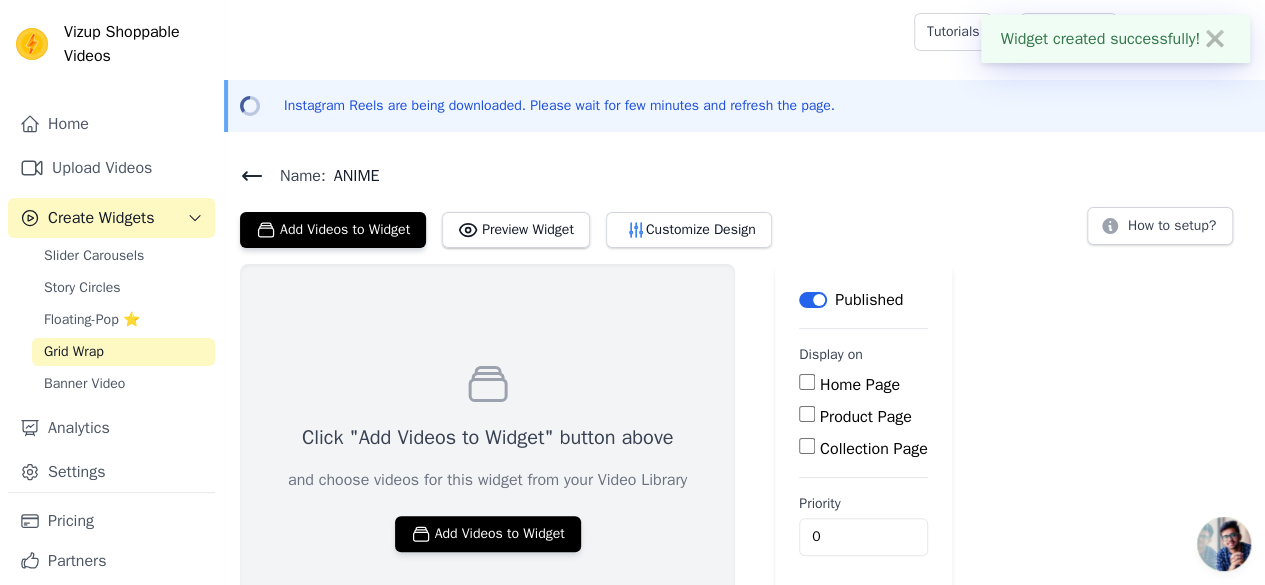 click on "Product Page" at bounding box center (863, 417) 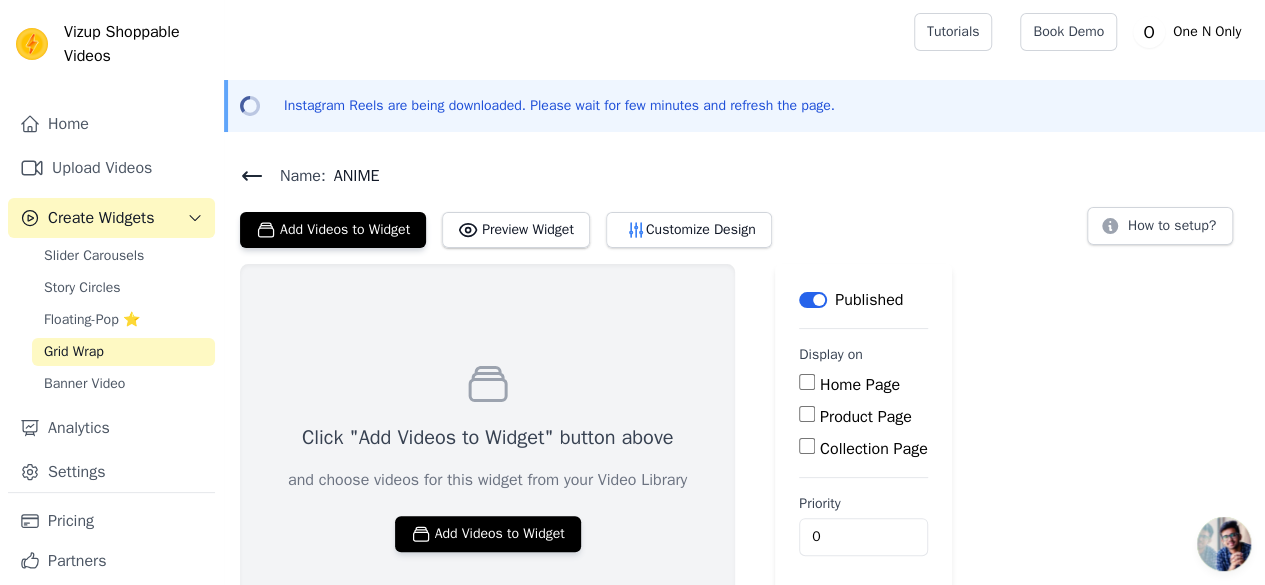 click on "Home Page" at bounding box center [807, 382] 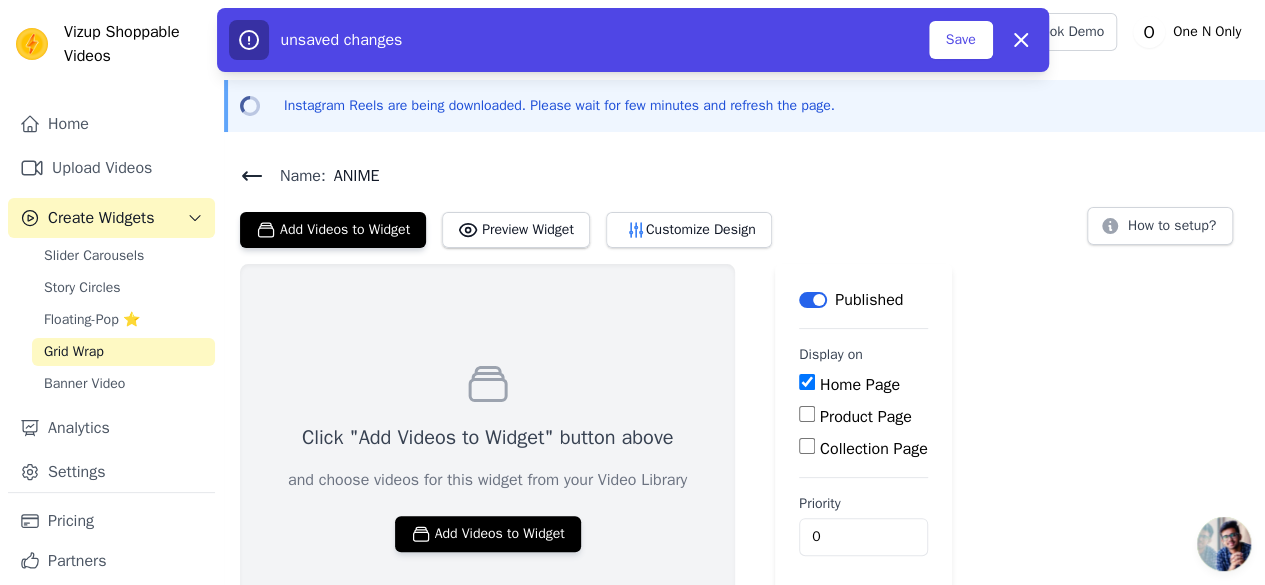 click on "Product Page" at bounding box center [807, 414] 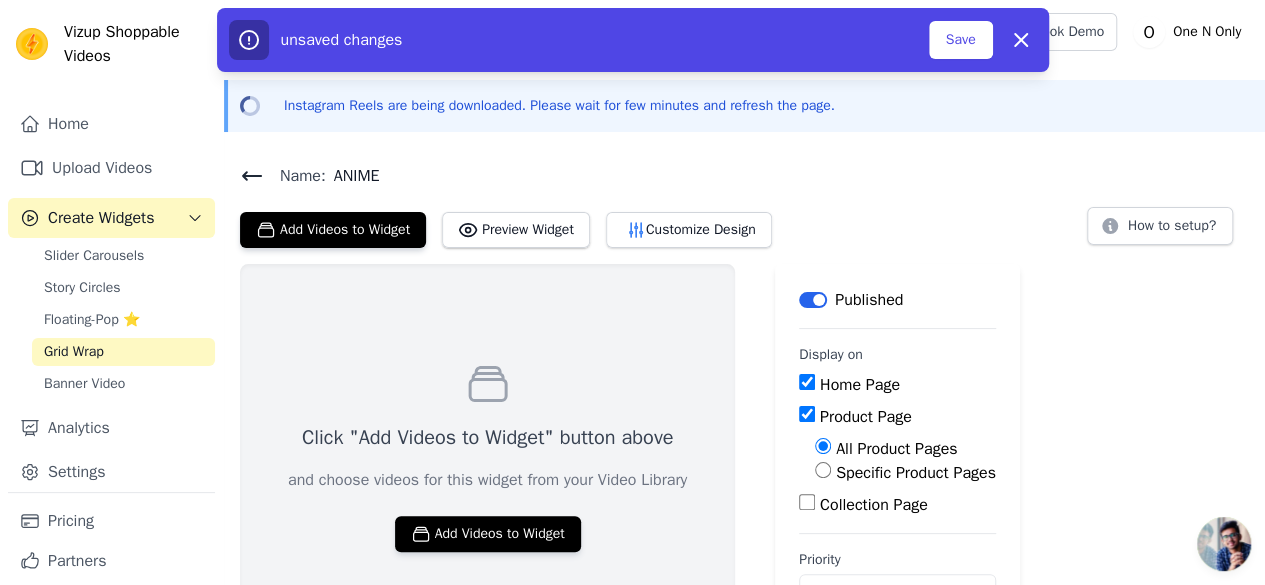 click on "Specific Product Pages" at bounding box center (823, 470) 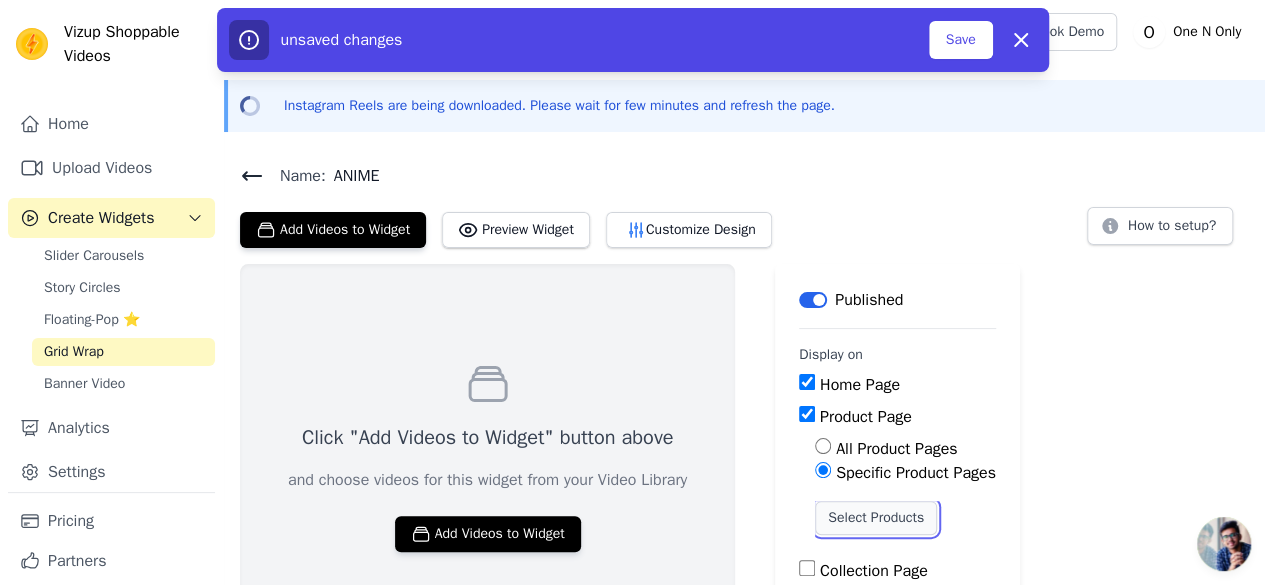 click on "Select Products" at bounding box center (876, 518) 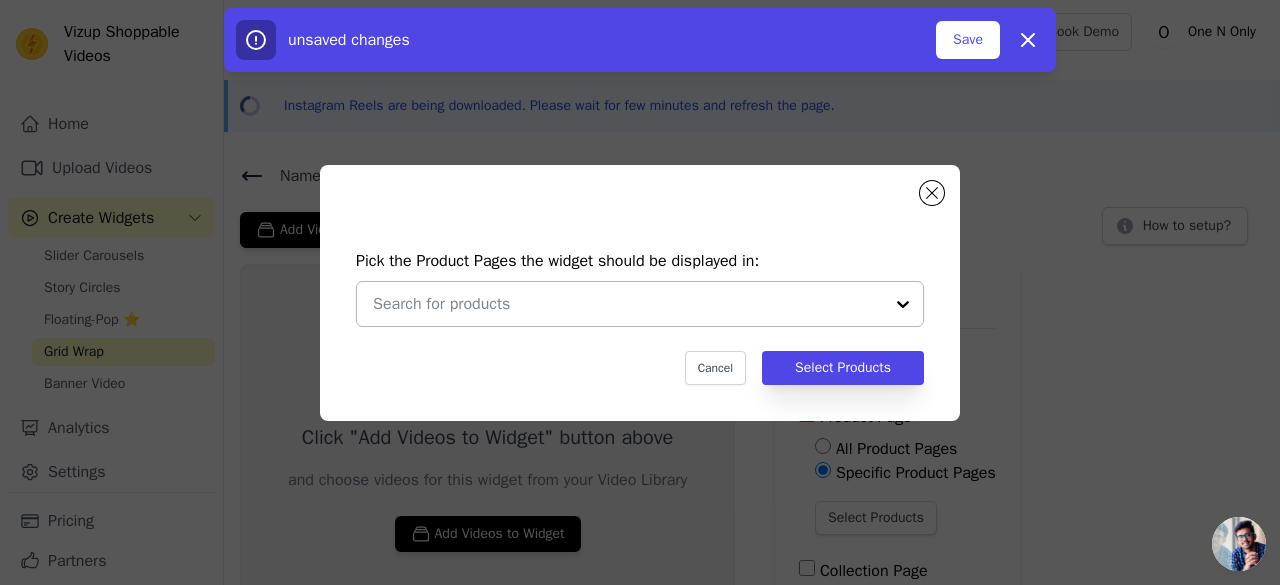 click at bounding box center (903, 304) 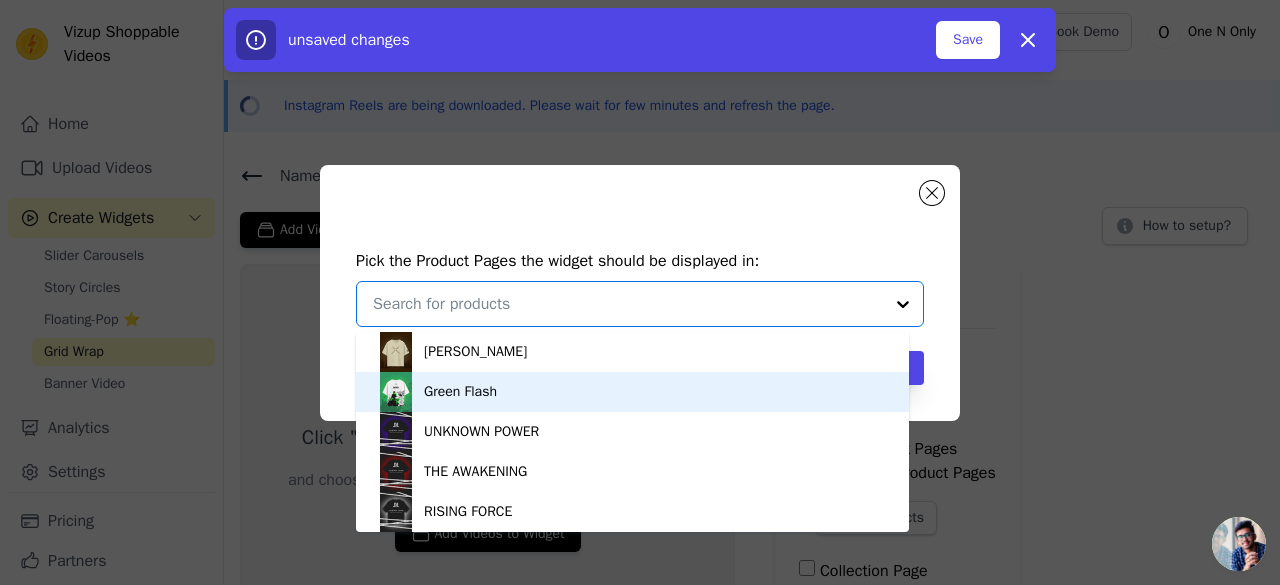 click on "Green Flash" at bounding box center (632, 392) 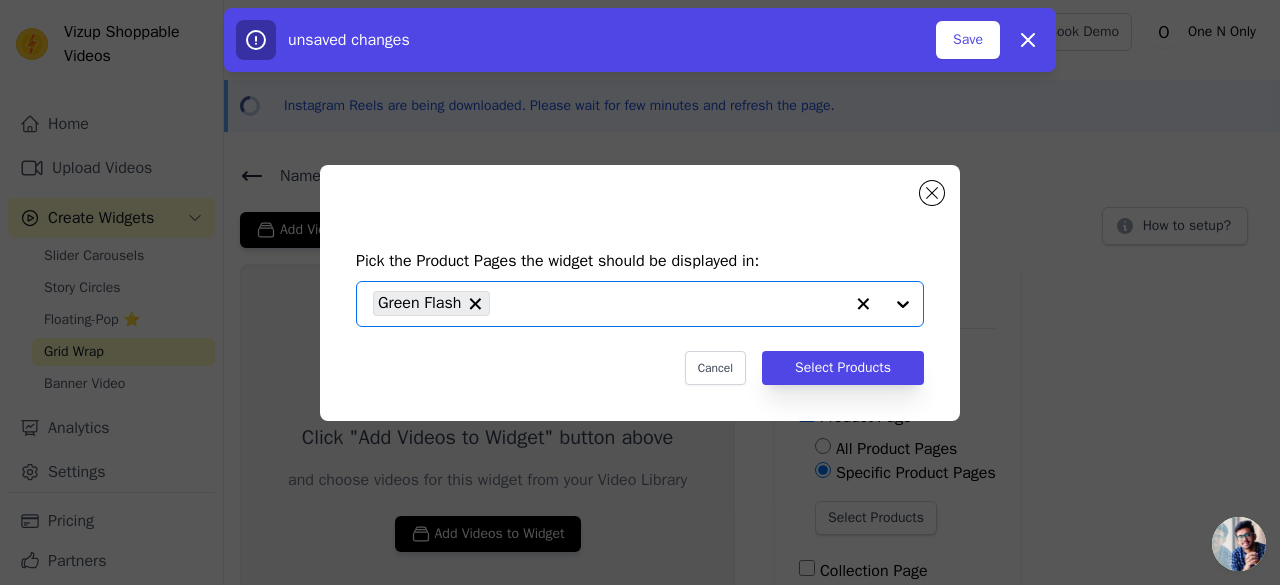 click at bounding box center (883, 304) 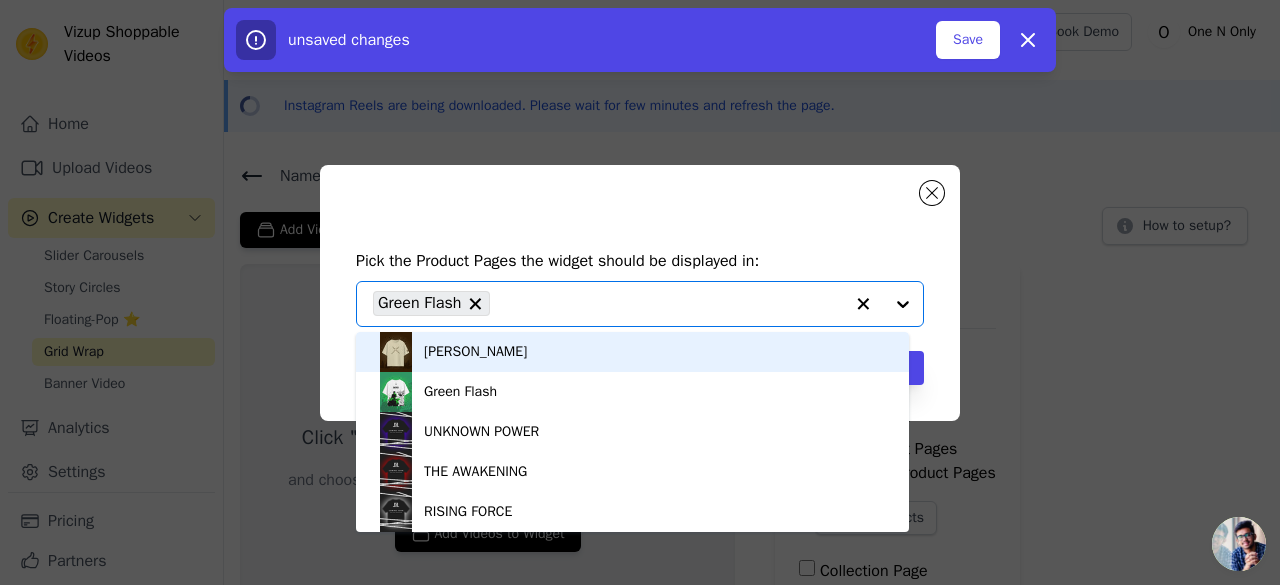click on "[PERSON_NAME]" at bounding box center (632, 352) 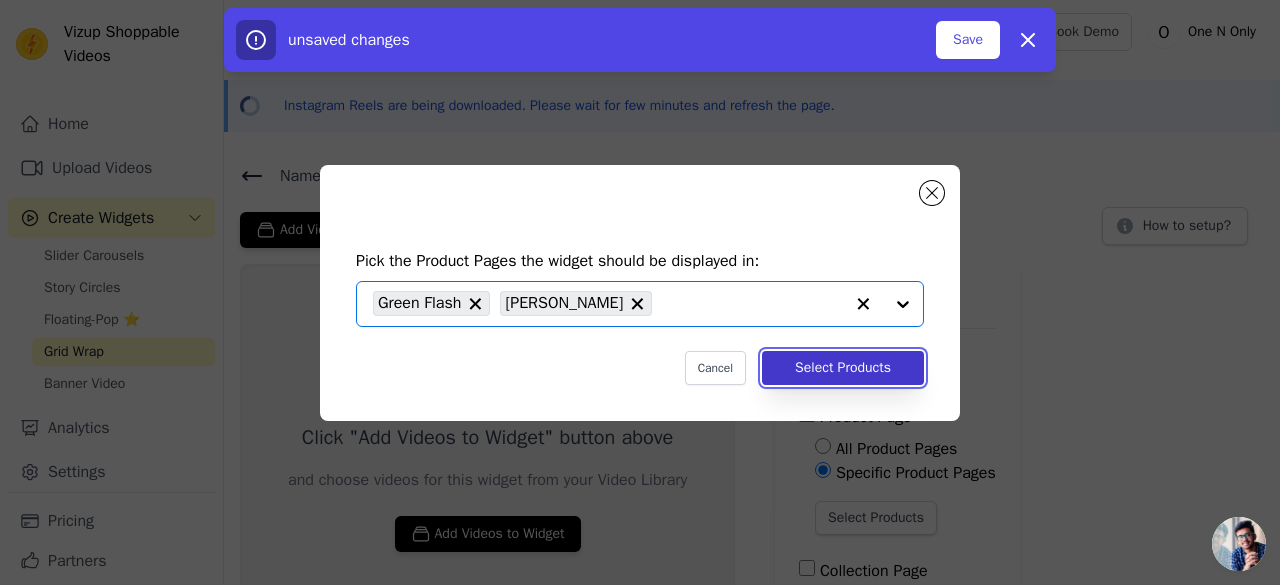 click on "Select Products" at bounding box center (843, 368) 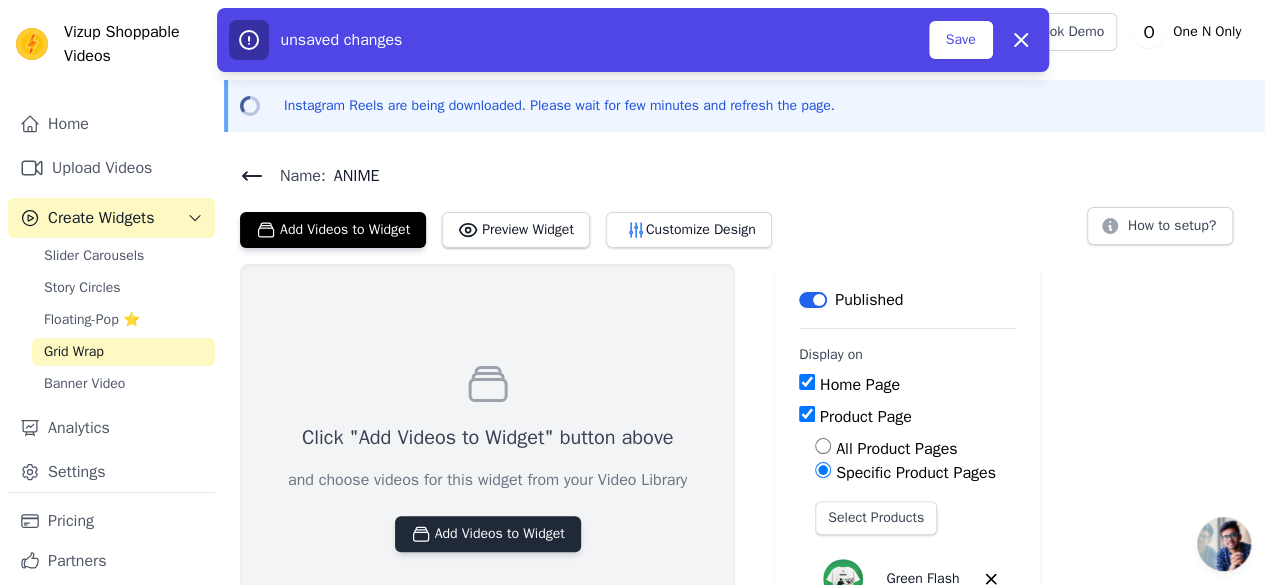 click on "Add Videos to Widget" at bounding box center (488, 534) 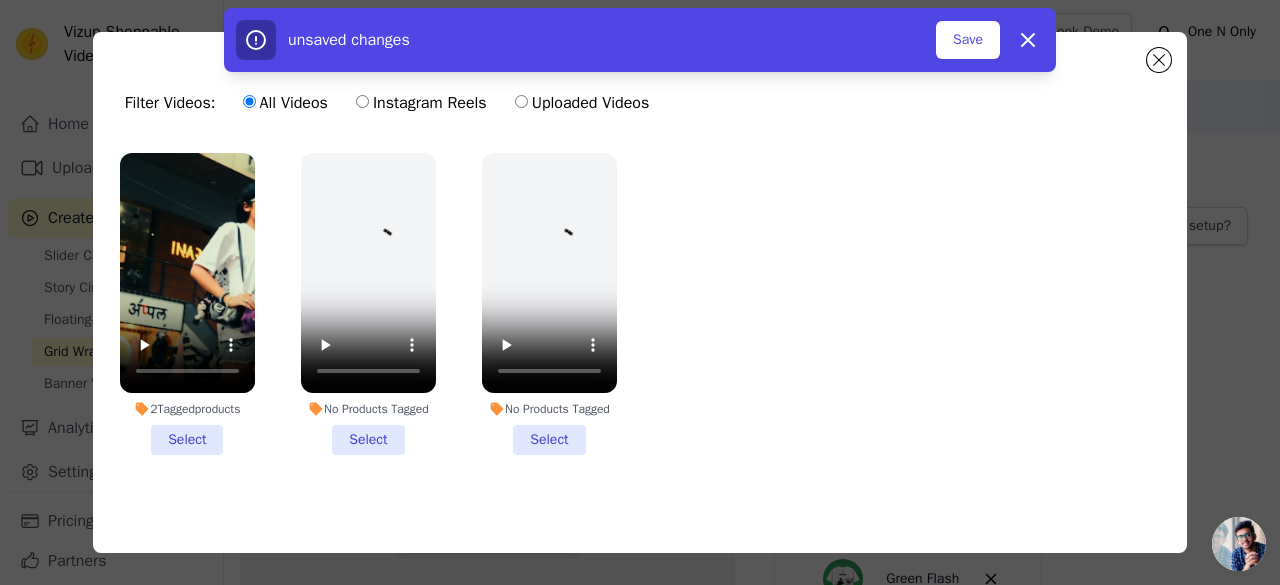 click on "2  Tagged  products     Select" at bounding box center [187, 304] 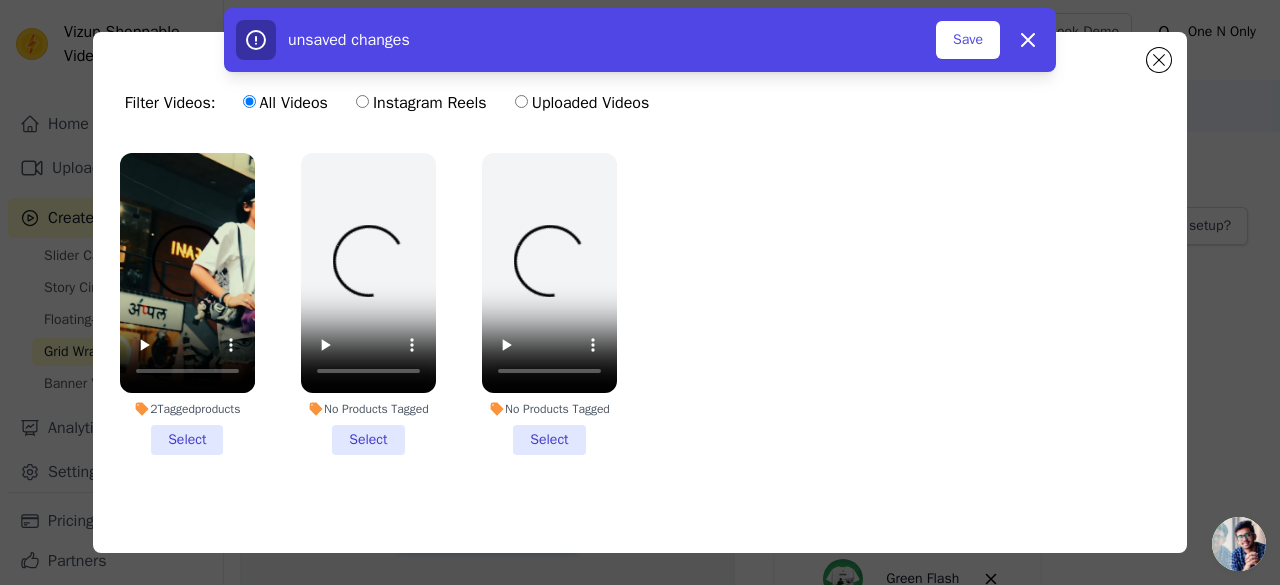 click on "2  Tagged  products     Select" at bounding box center [0, 0] 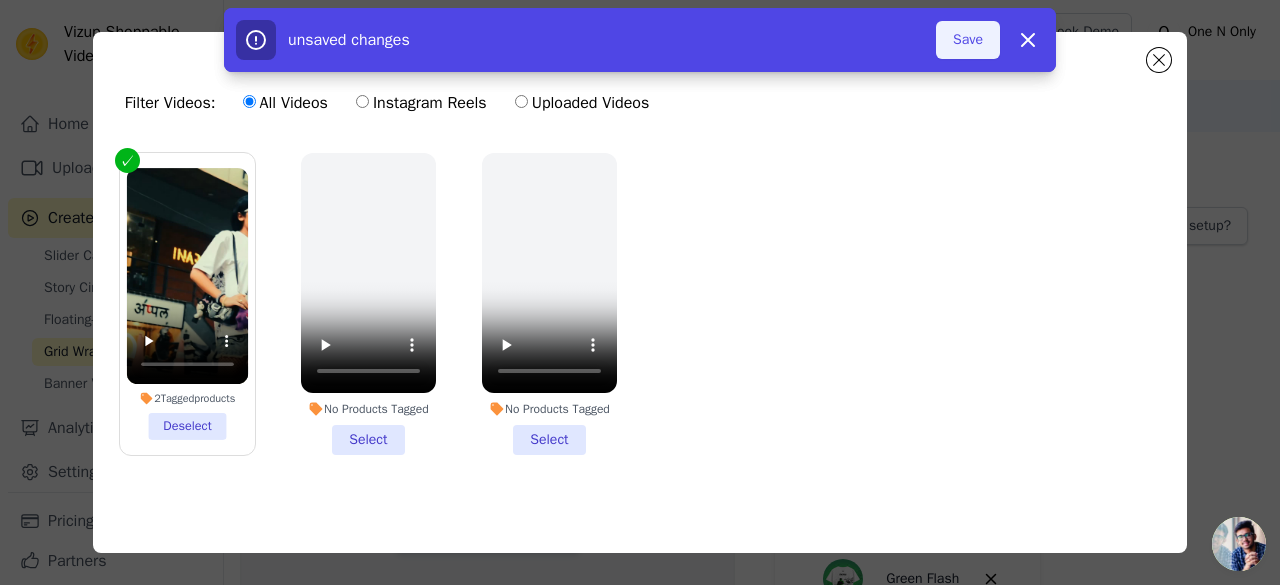 click on "Save" at bounding box center (968, 40) 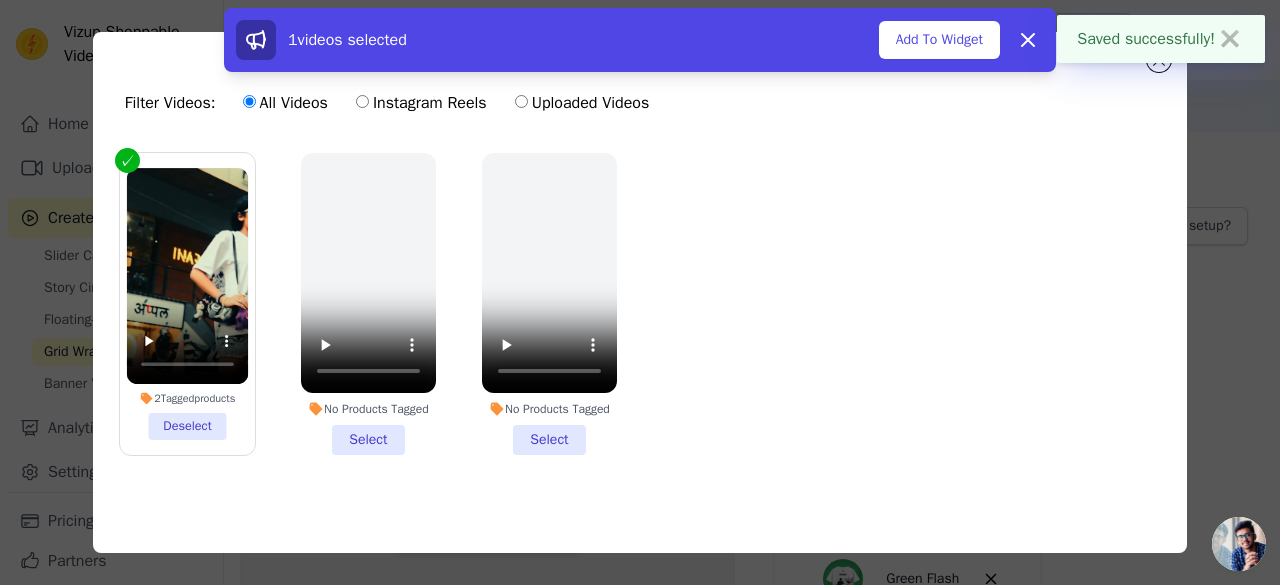 click on "Add To Widget" at bounding box center [939, 40] 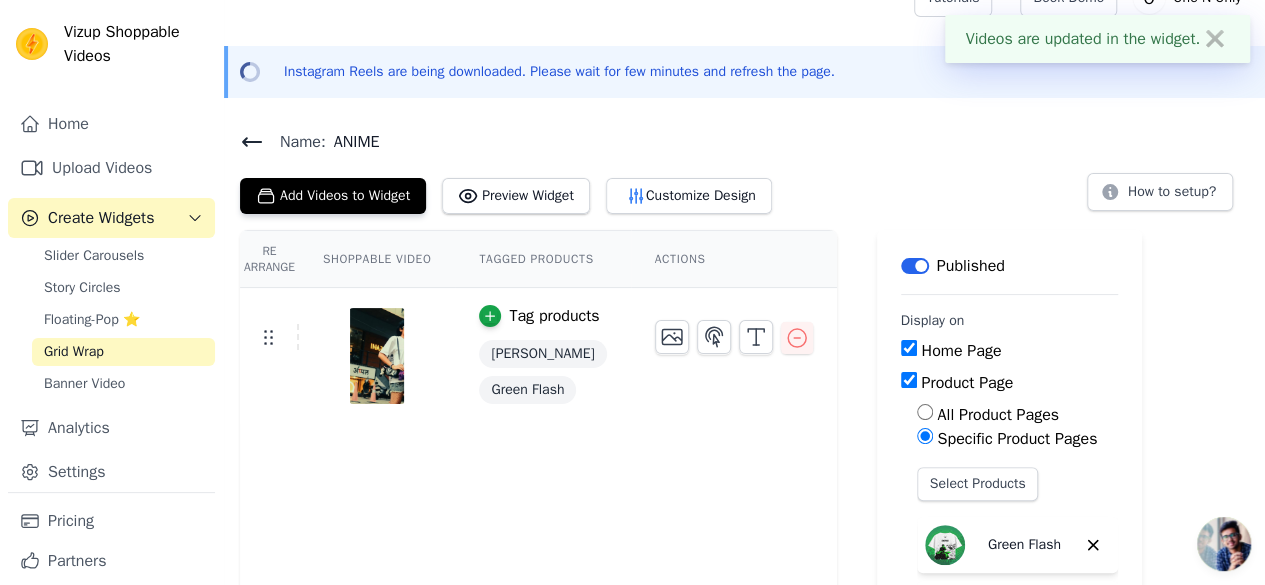 scroll, scrollTop: 0, scrollLeft: 0, axis: both 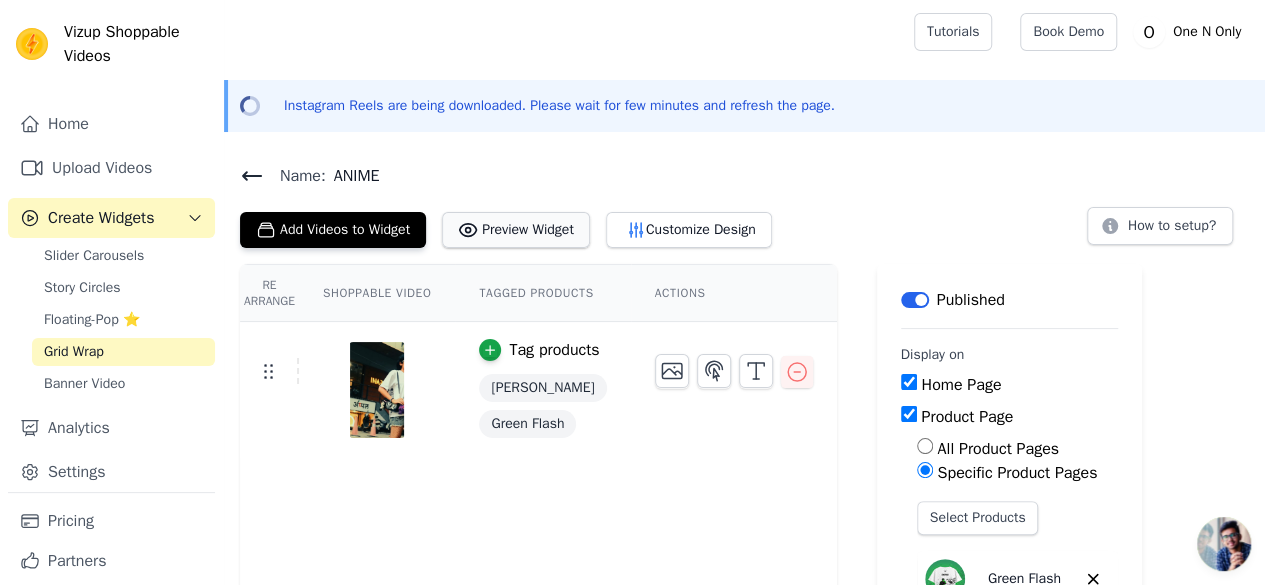 click 